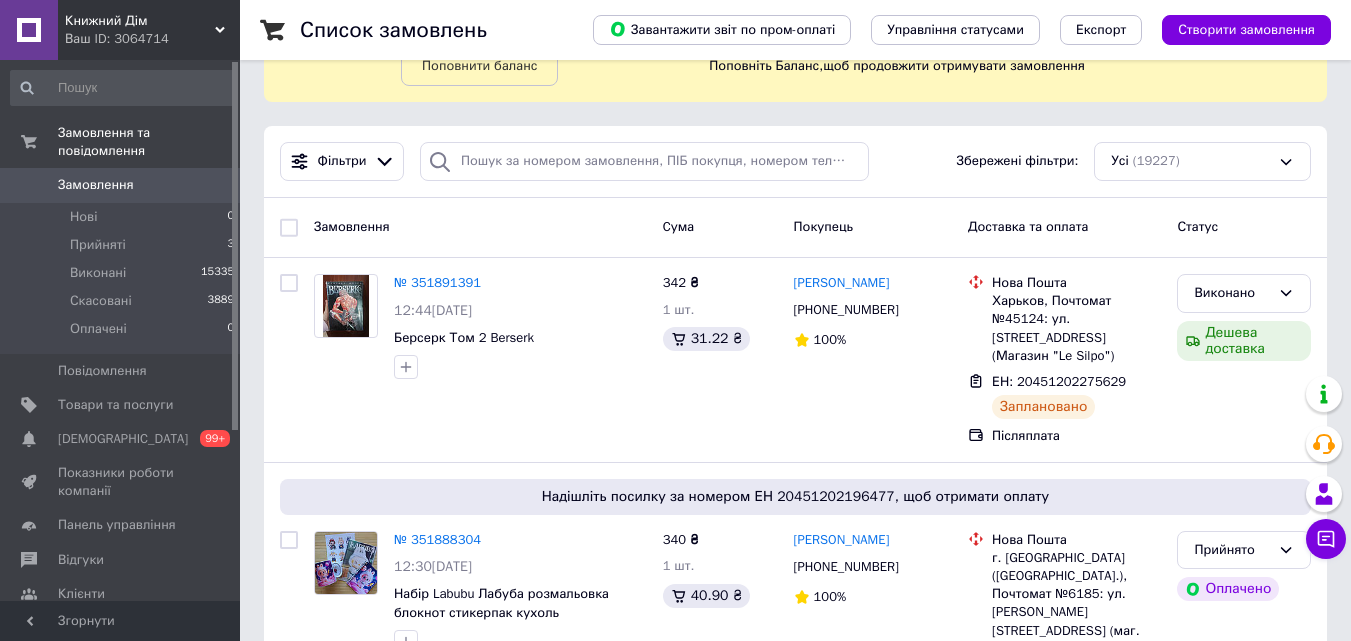 scroll, scrollTop: 0, scrollLeft: 0, axis: both 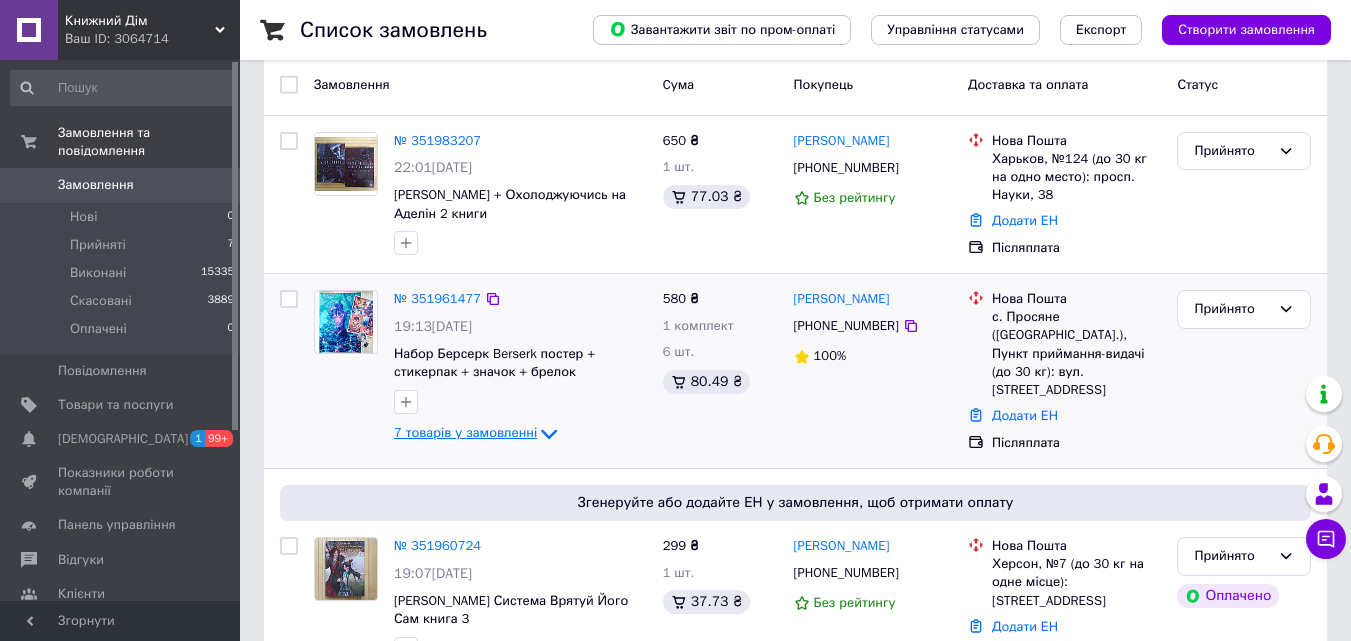 click on "7 товарів у замовленні" at bounding box center [465, 433] 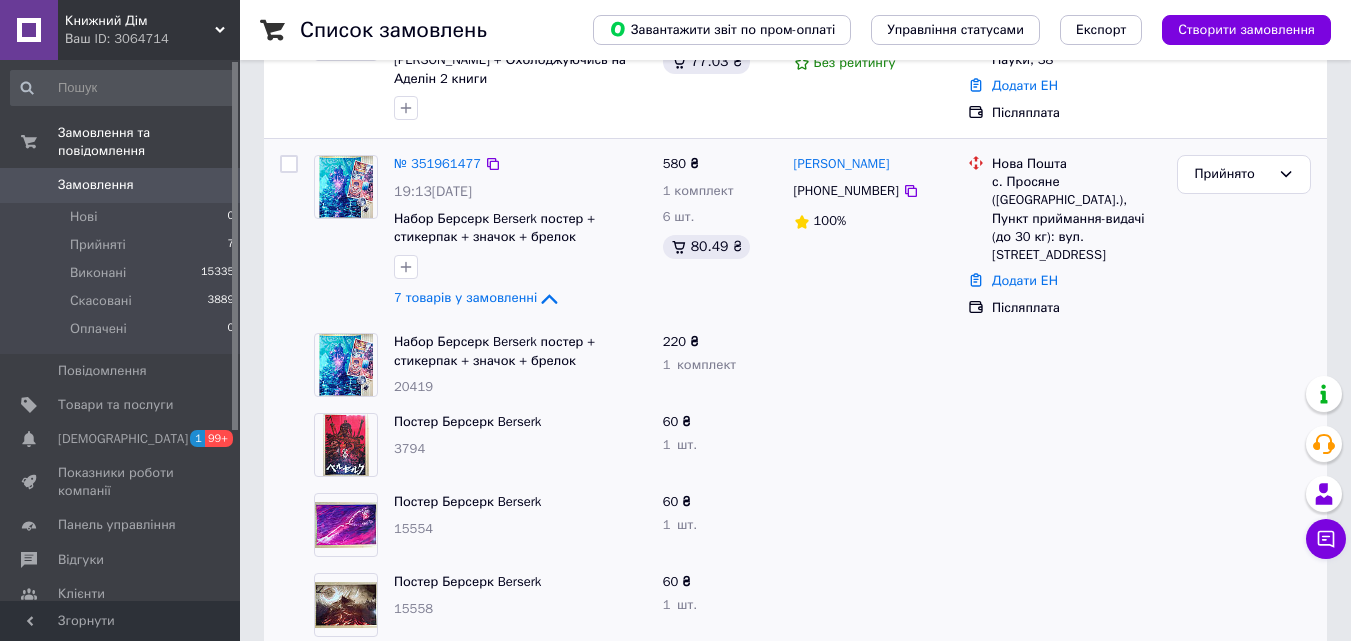 scroll, scrollTop: 200, scrollLeft: 0, axis: vertical 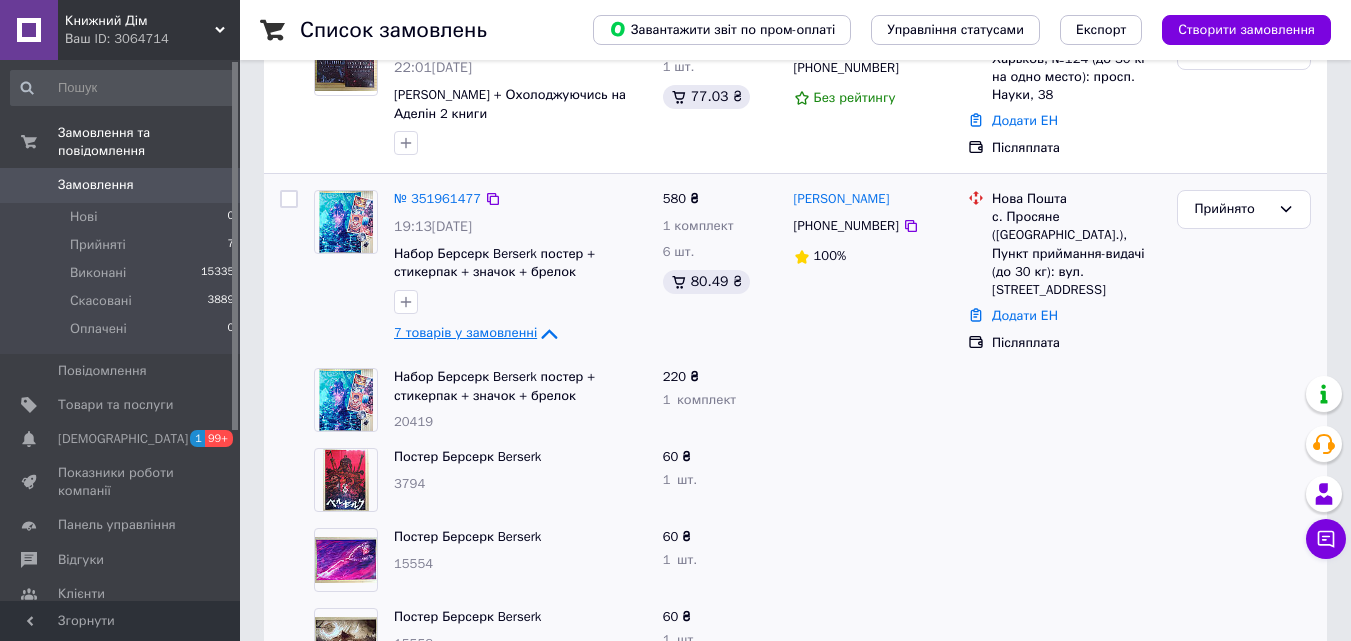 click on "7 товарів у замовленні" at bounding box center [465, 333] 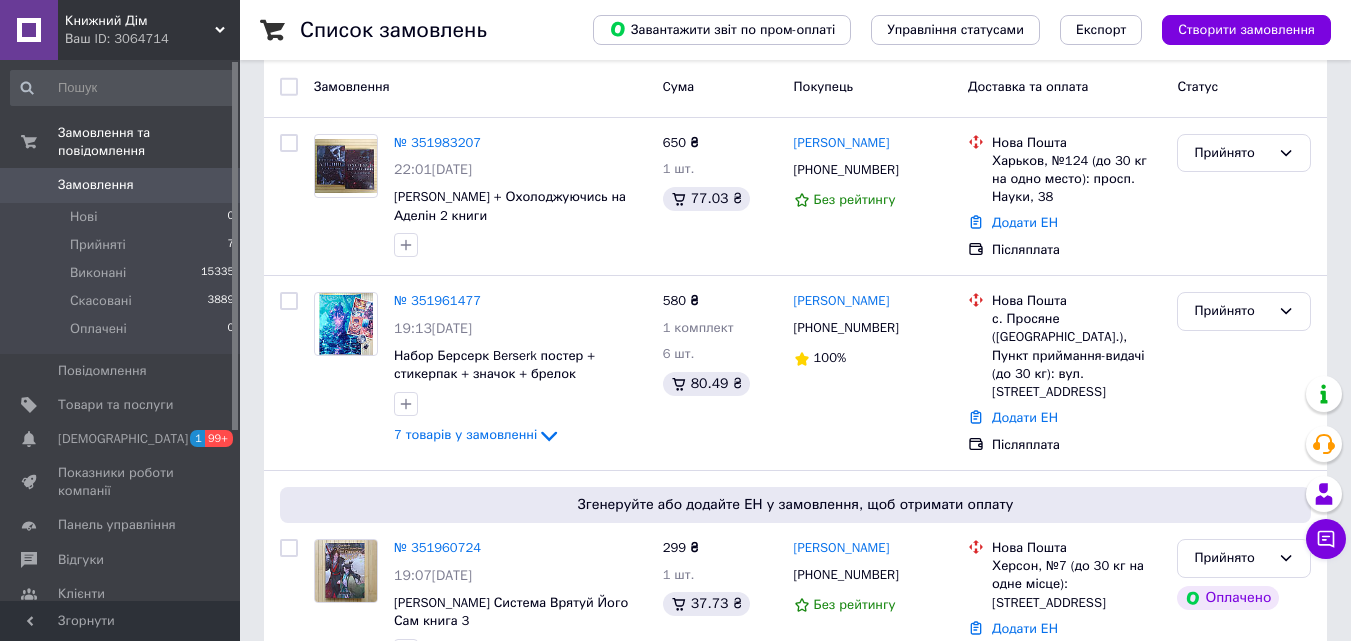 scroll, scrollTop: 0, scrollLeft: 0, axis: both 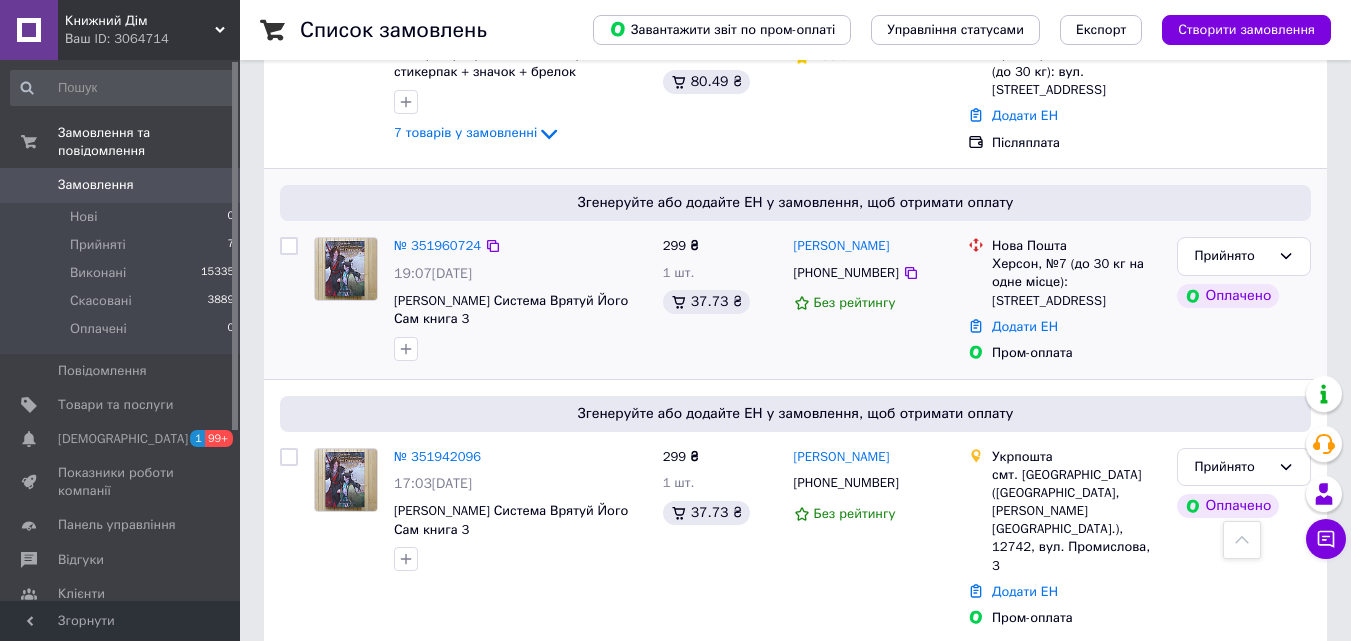 click on "№ 351960724 19:07, 09.07.2025 Мосян Тунсю Система Врятуй Його Сам книга 3" at bounding box center (520, 299) 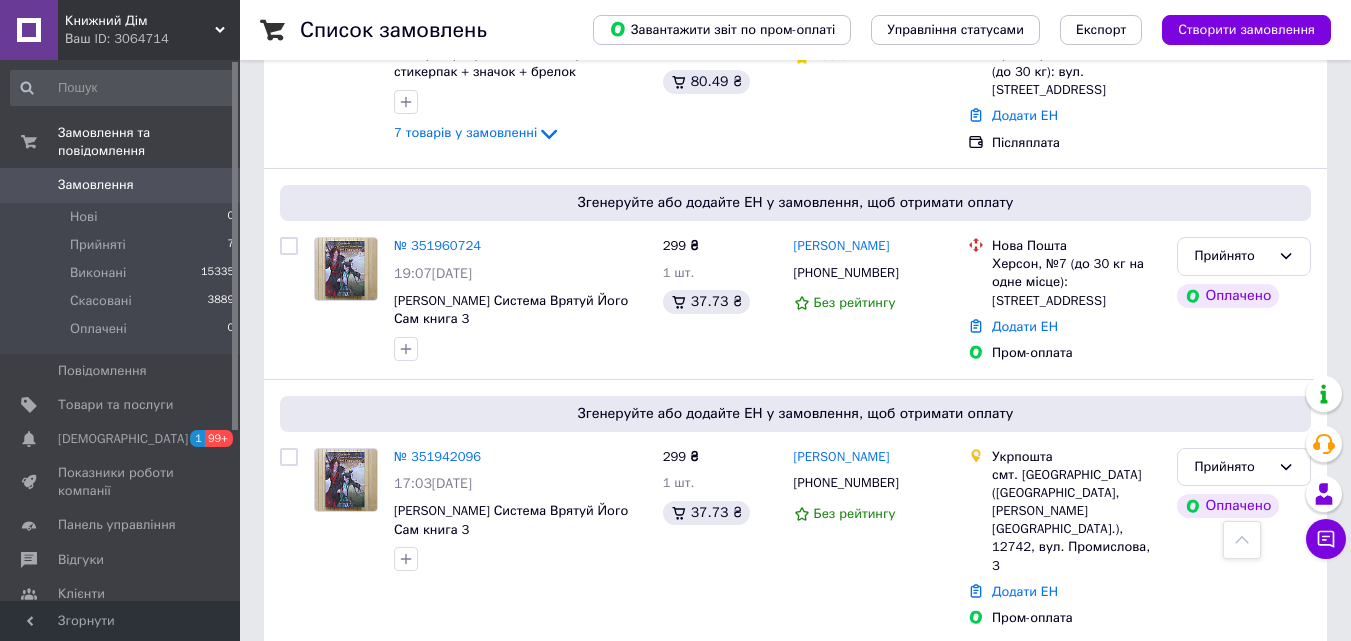 click on "Список замовлень   Завантажити звіт по пром-оплаті Управління статусами Експорт Створити замовлення Фільтри Збережені фільтри: Усі (19231) Замовлення Cума Покупець Доставка та оплата Статус № 351983207 22:01, 09.07.2025 Карлтон Преследуя Аделін + Охолоджуючись на Аделін 2 книги 650 ₴ 1 шт. 77.03 ₴ Ангеліна Кулик +380953312097 Без рейтингу Нова Пошта Харьков, №124 (до 30 кг на одно место): просп. Науки, 38 Додати ЕН Післяплата Прийнято № 351961477 19:13, 09.07.2025 Набор Берсерк Berserk постер + стикерпак + значок + брелок 7 товарів у замовленні 580 ₴ 1 комплект 6 шт. 80.49 ₴ Денис Степанов +380507810358 100% № 351960724 1" at bounding box center (795, 1836) 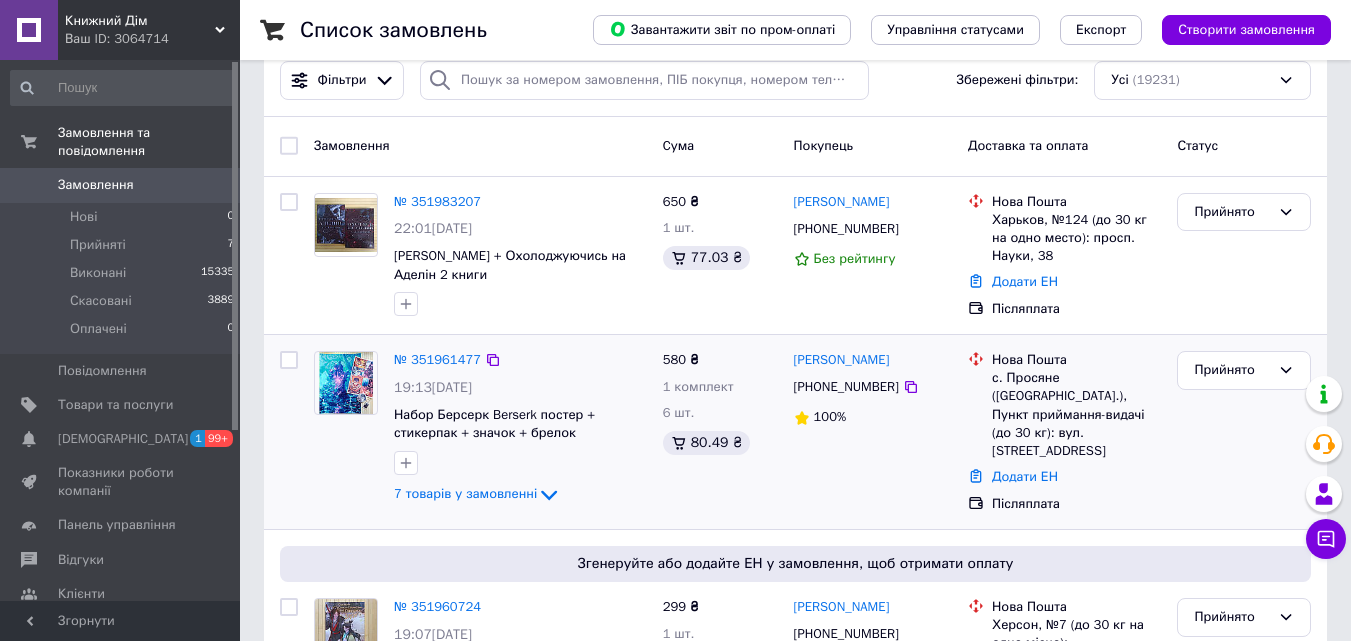 scroll, scrollTop: 0, scrollLeft: 0, axis: both 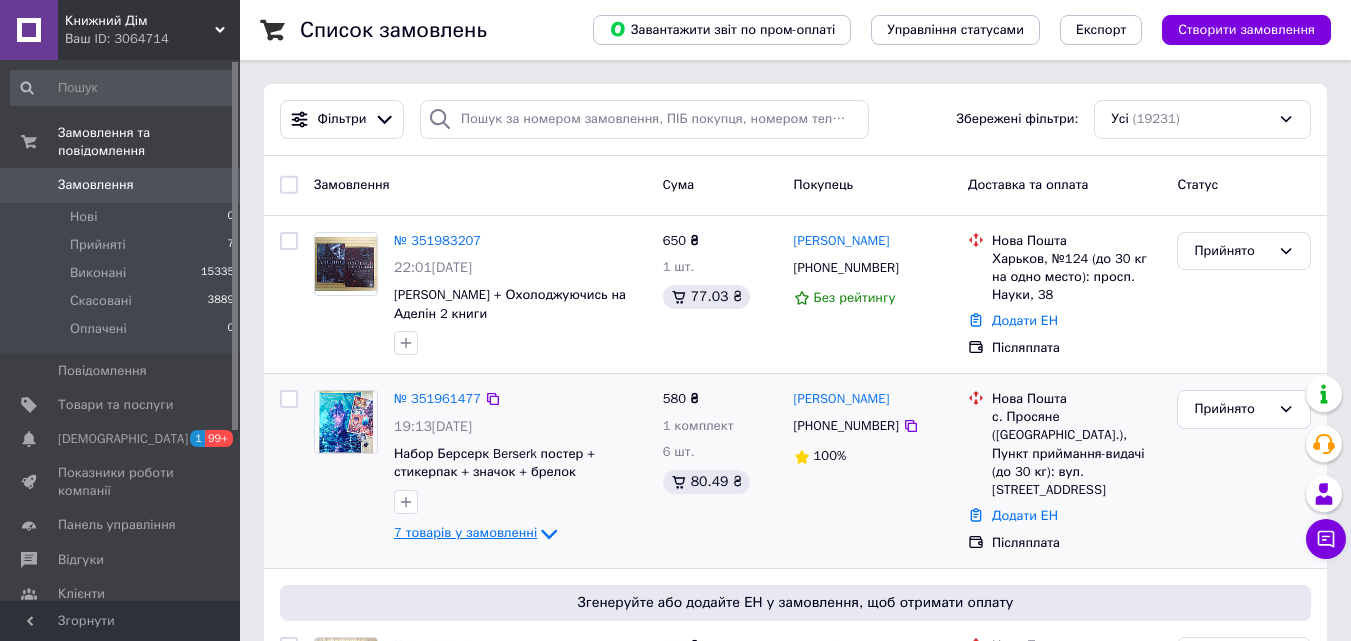 click on "7 товарів у замовленні" at bounding box center (465, 533) 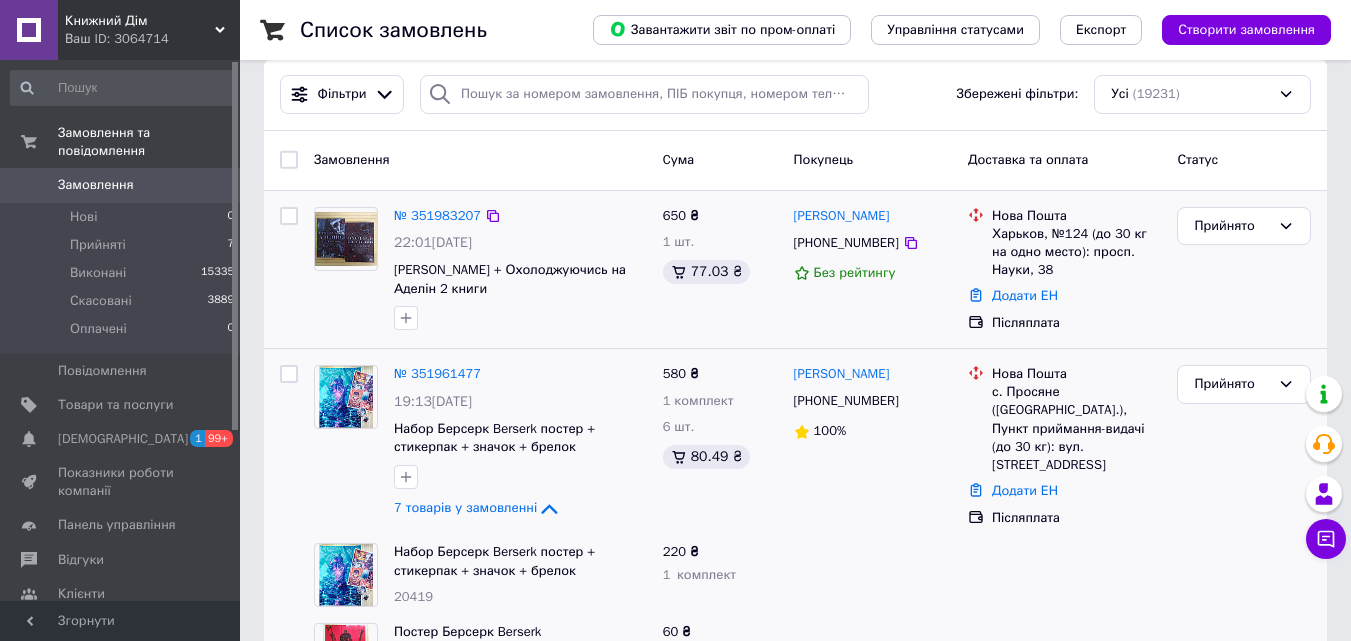 scroll, scrollTop: 0, scrollLeft: 0, axis: both 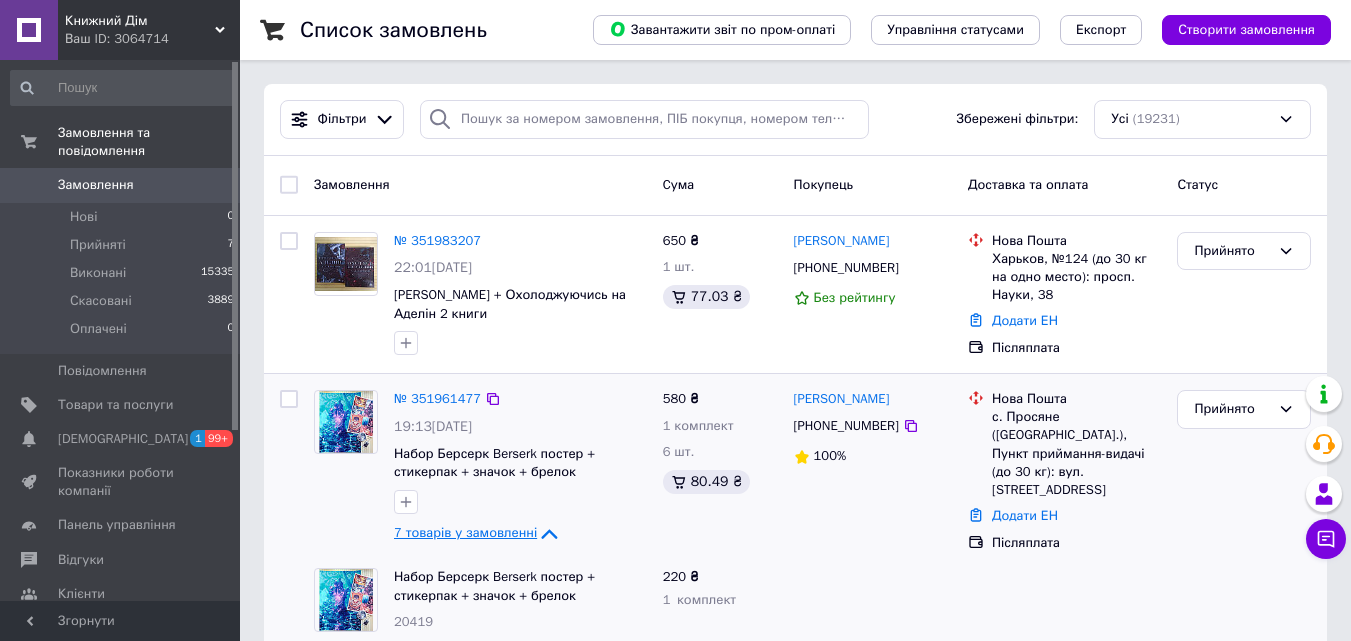 click on "7 товарів у замовленні" at bounding box center (465, 533) 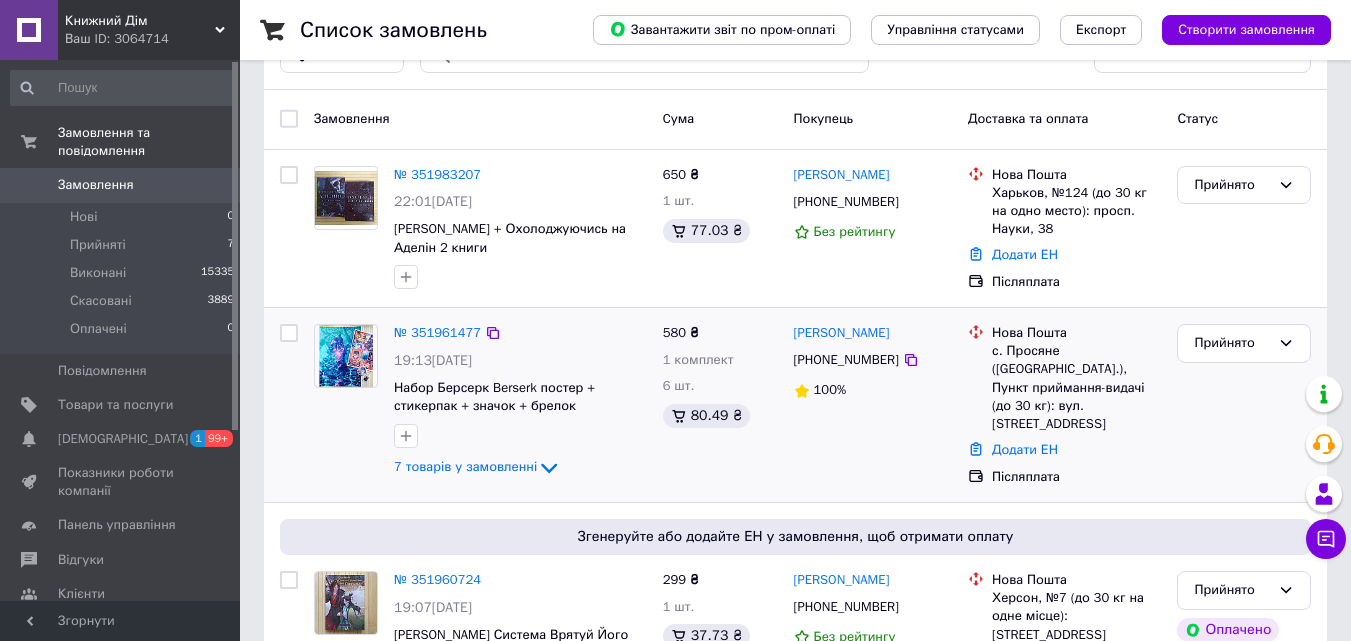 scroll, scrollTop: 100, scrollLeft: 0, axis: vertical 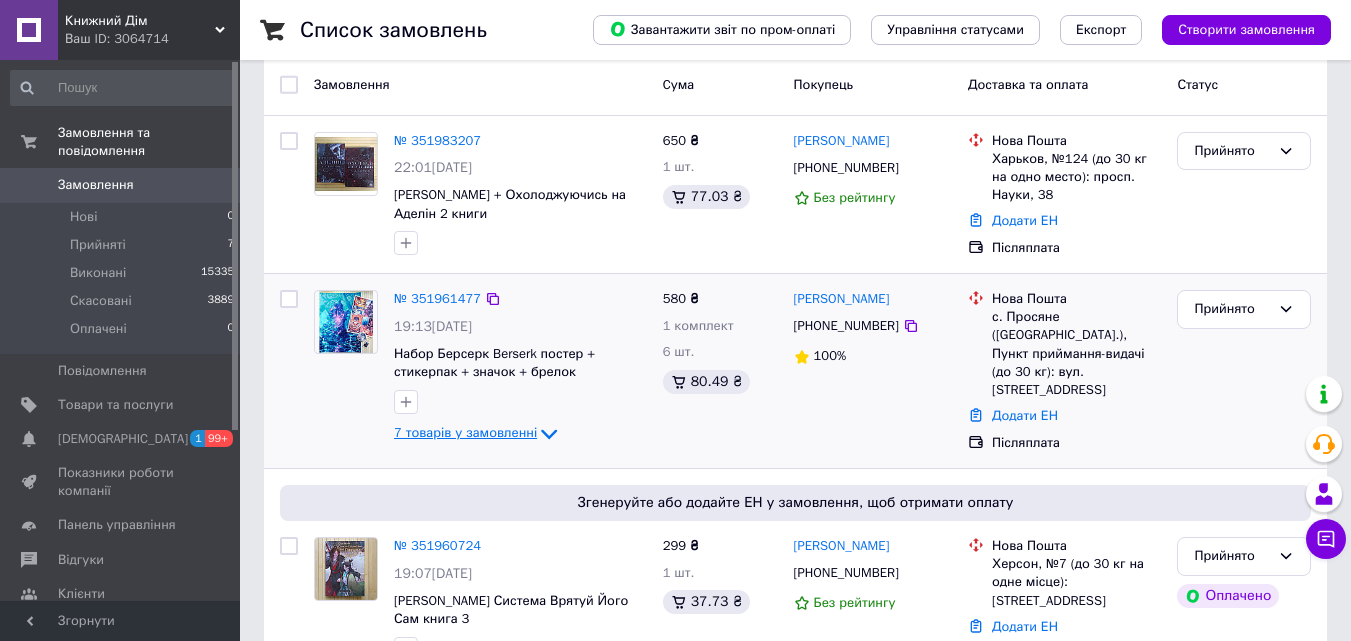 click on "7 товарів у замовленні" at bounding box center [465, 433] 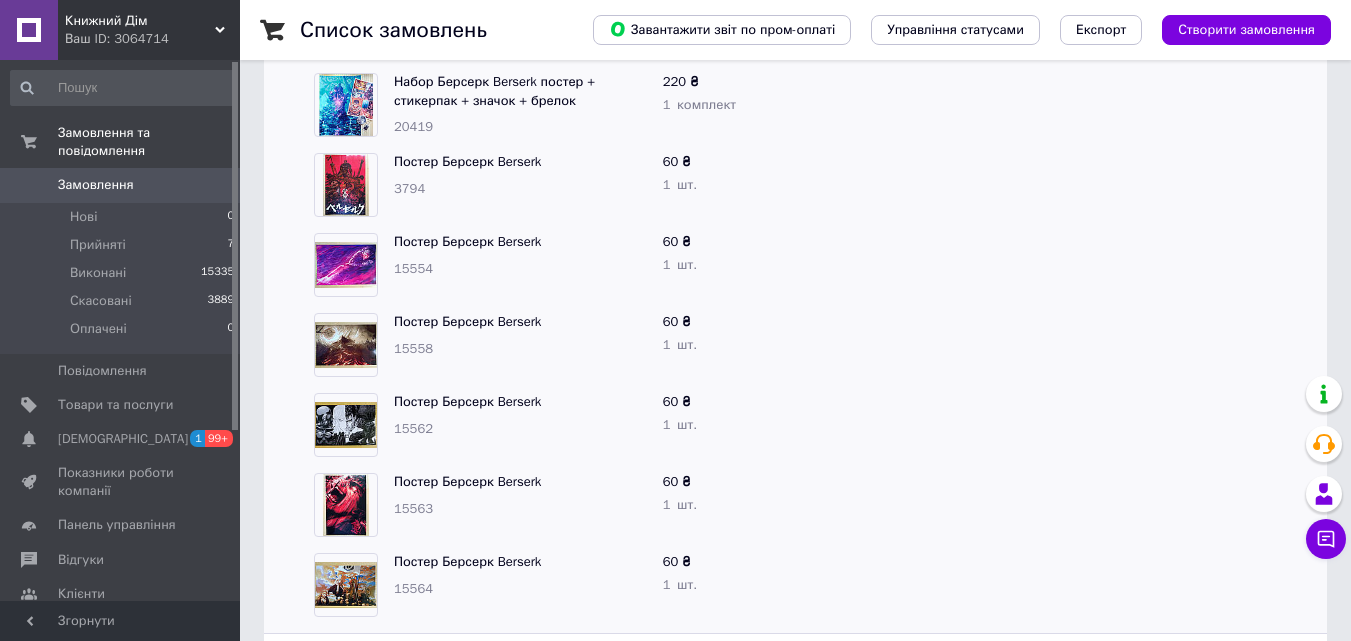 scroll, scrollTop: 500, scrollLeft: 0, axis: vertical 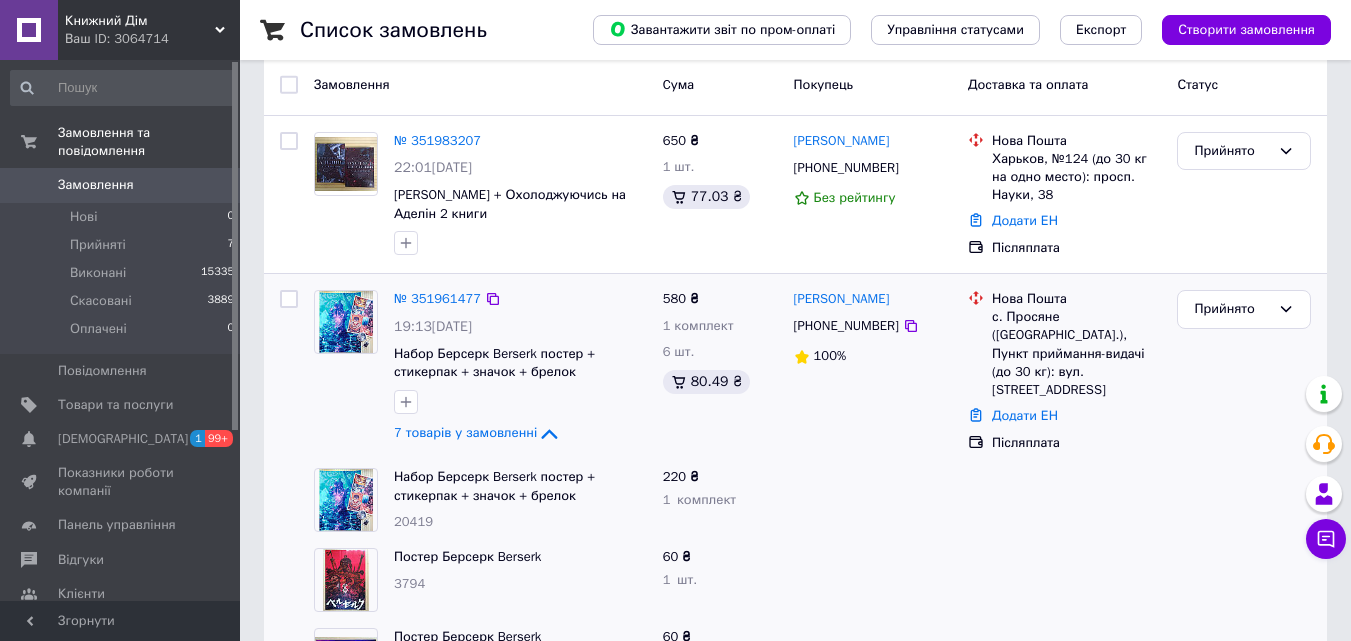 drag, startPoint x: 909, startPoint y: 303, endPoint x: 791, endPoint y: 298, distance: 118.10589 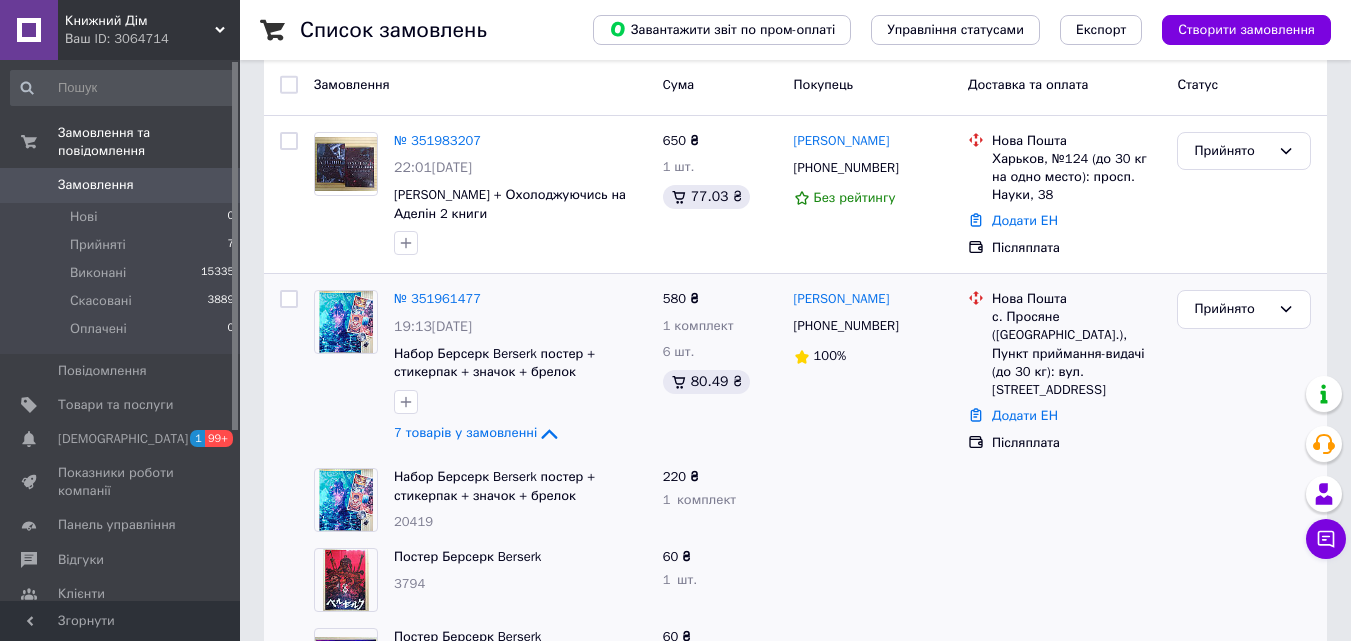 copy on "[PERSON_NAME]" 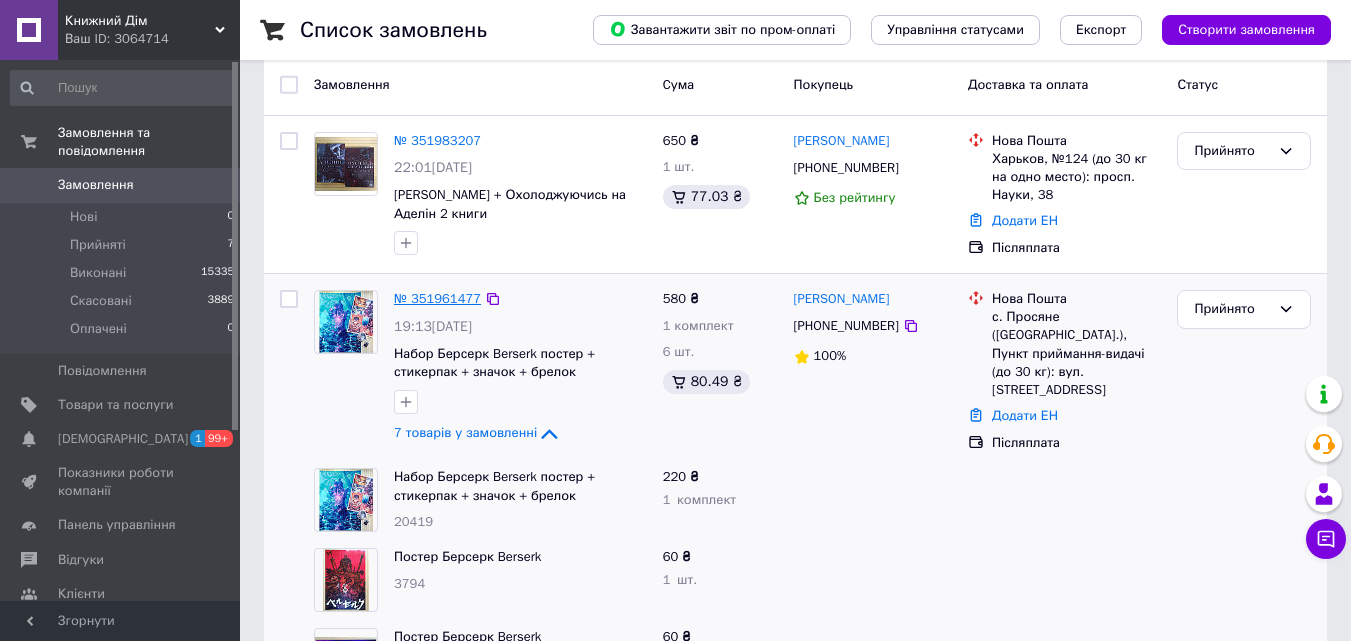 click on "№ 351961477" at bounding box center [437, 298] 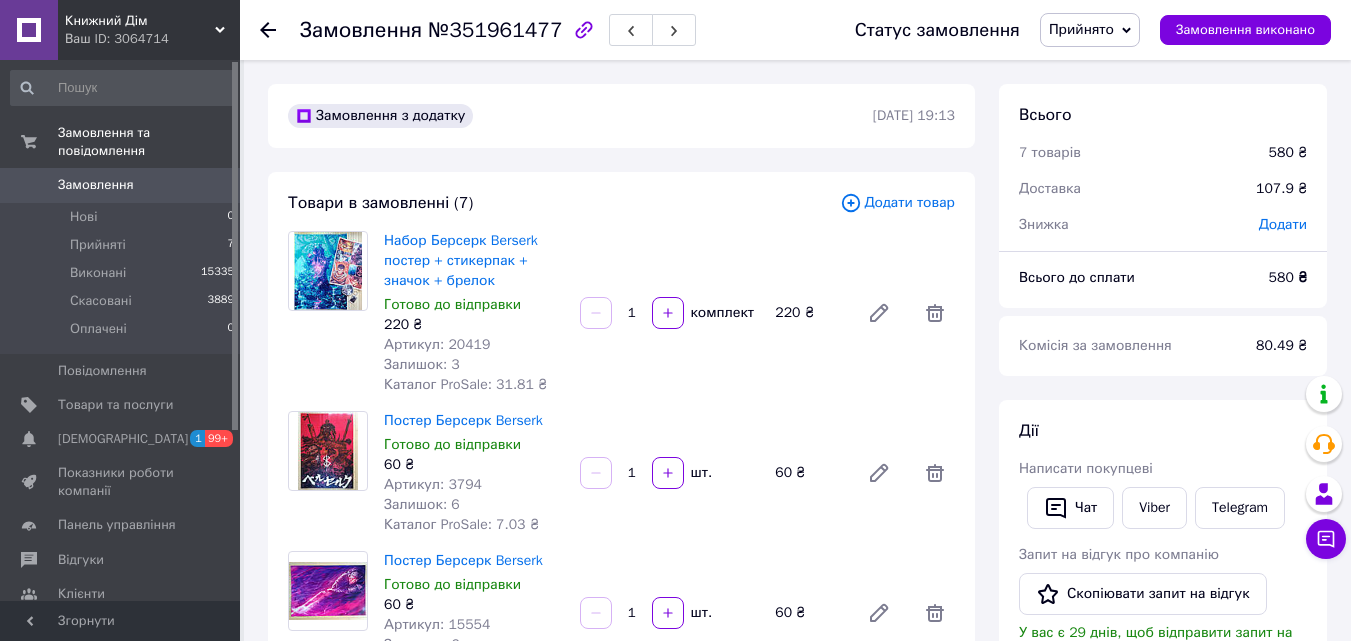 scroll, scrollTop: 200, scrollLeft: 0, axis: vertical 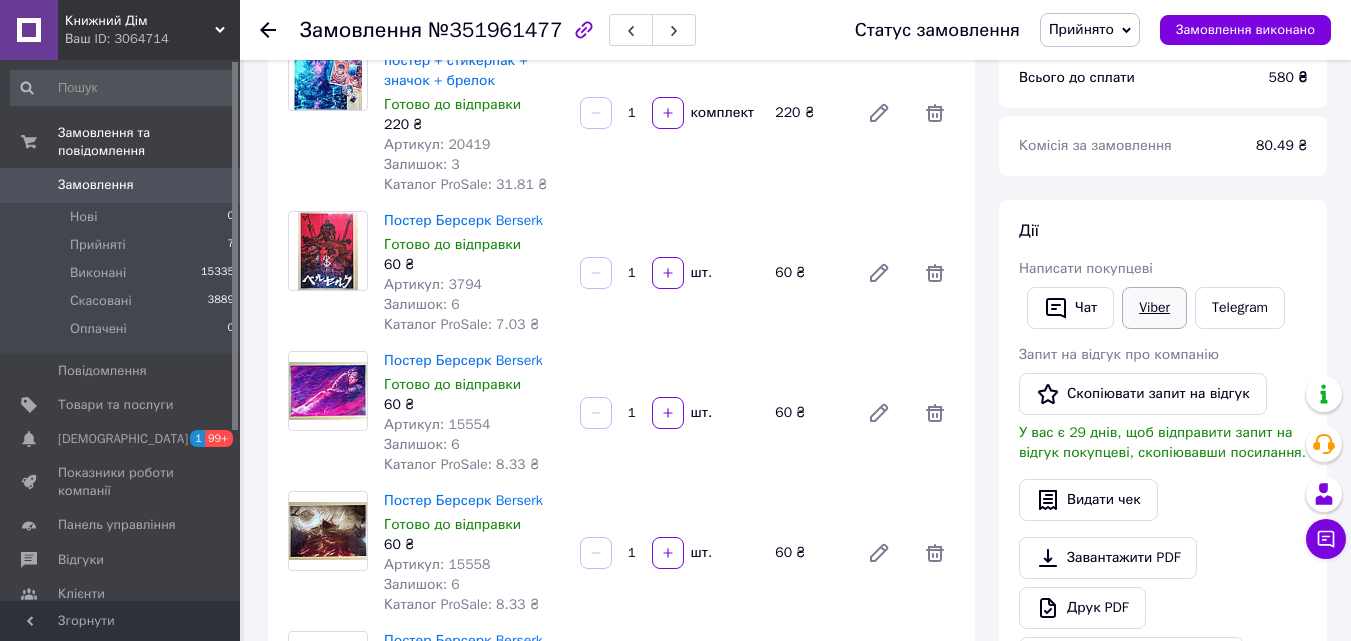 click on "Viber" at bounding box center [1154, 308] 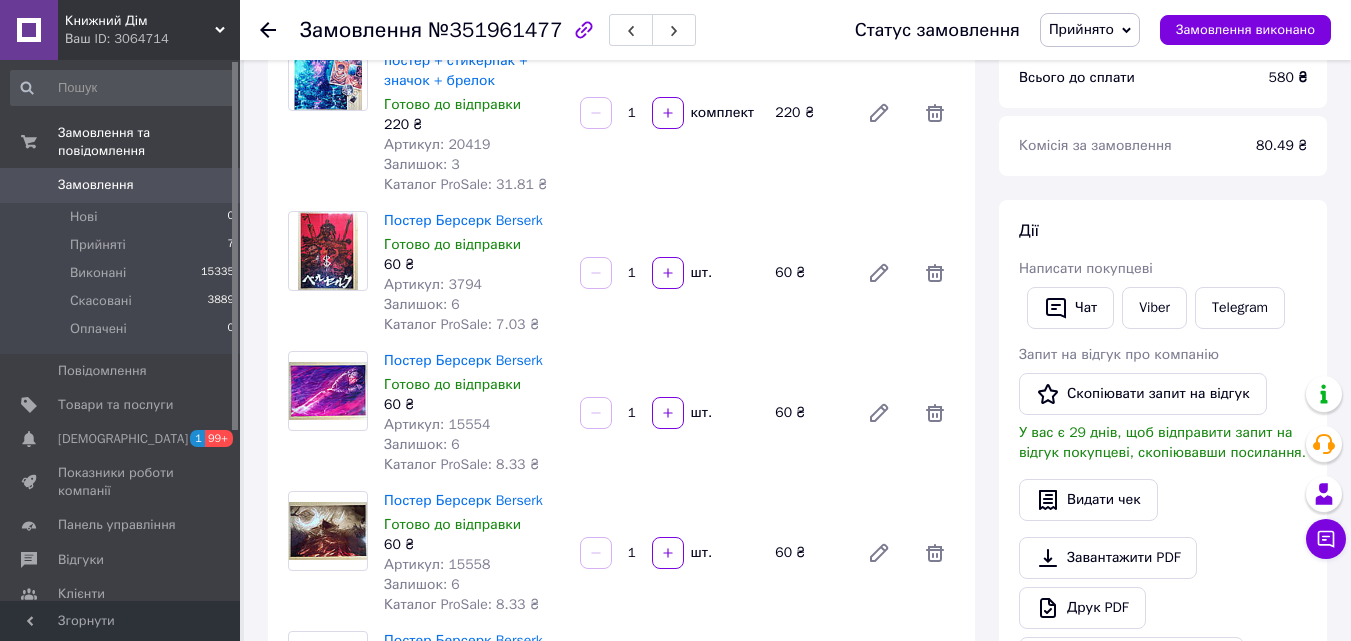 drag, startPoint x: 1269, startPoint y: 211, endPoint x: 1082, endPoint y: 238, distance: 188.93915 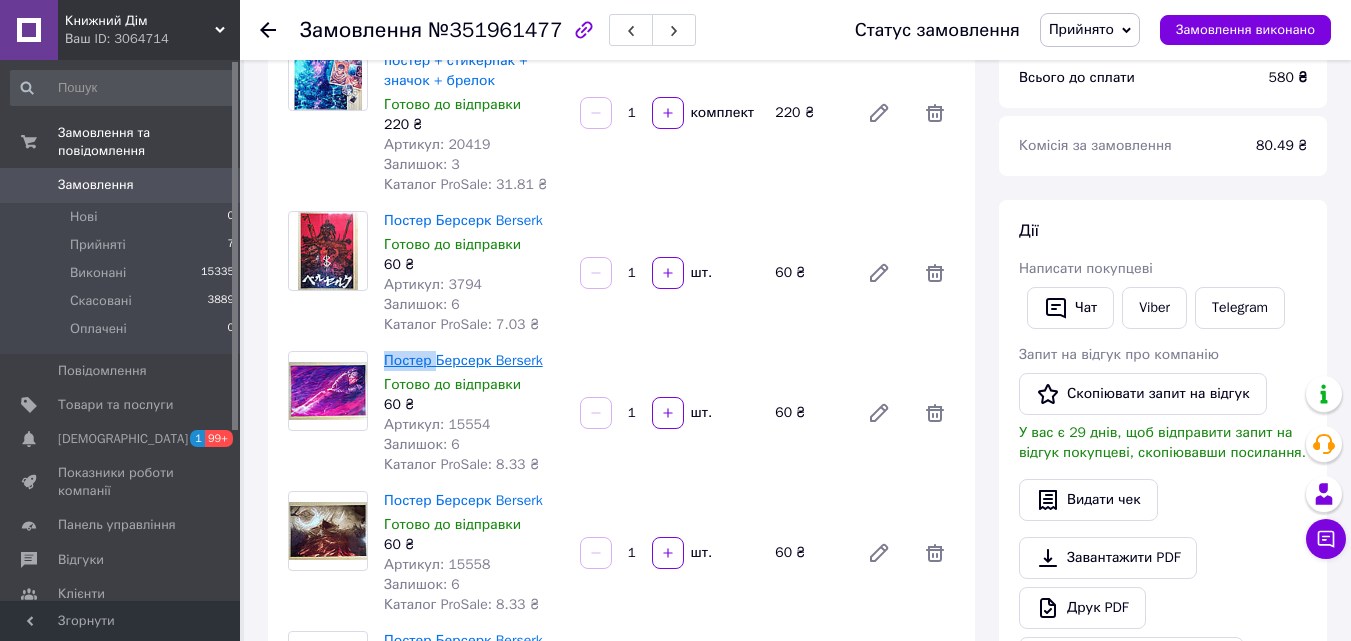 drag, startPoint x: 381, startPoint y: 361, endPoint x: 436, endPoint y: 366, distance: 55.226807 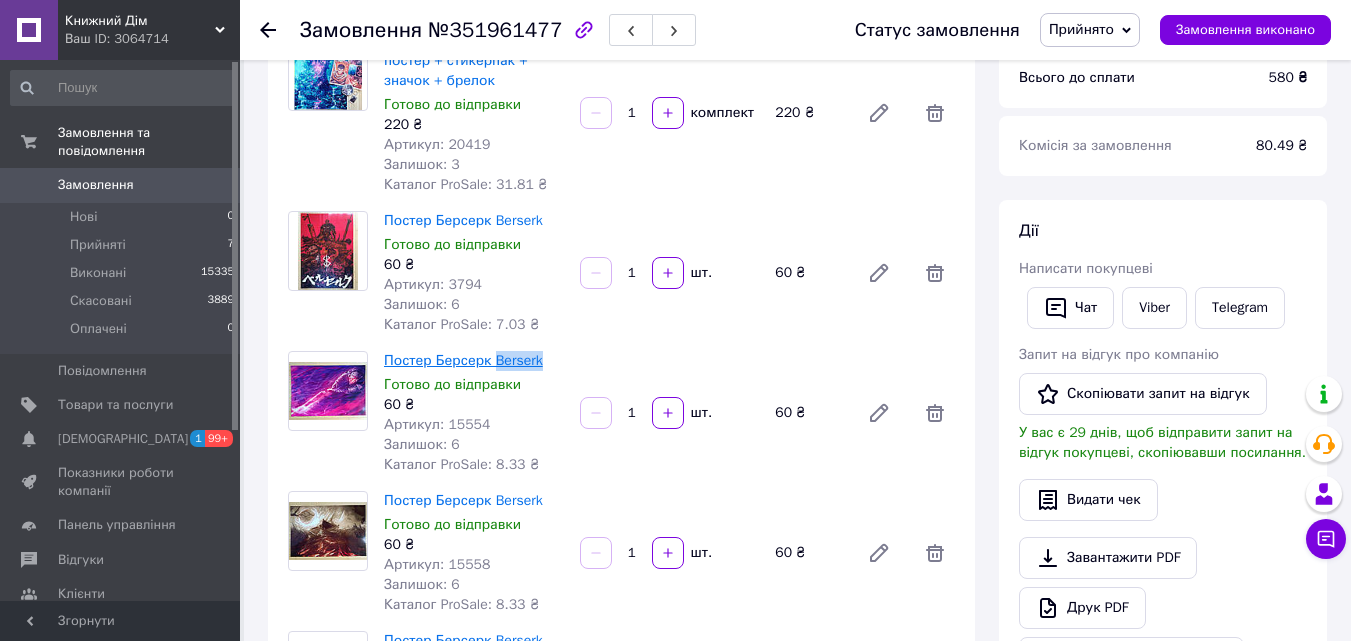 drag, startPoint x: 542, startPoint y: 364, endPoint x: 491, endPoint y: 361, distance: 51.088158 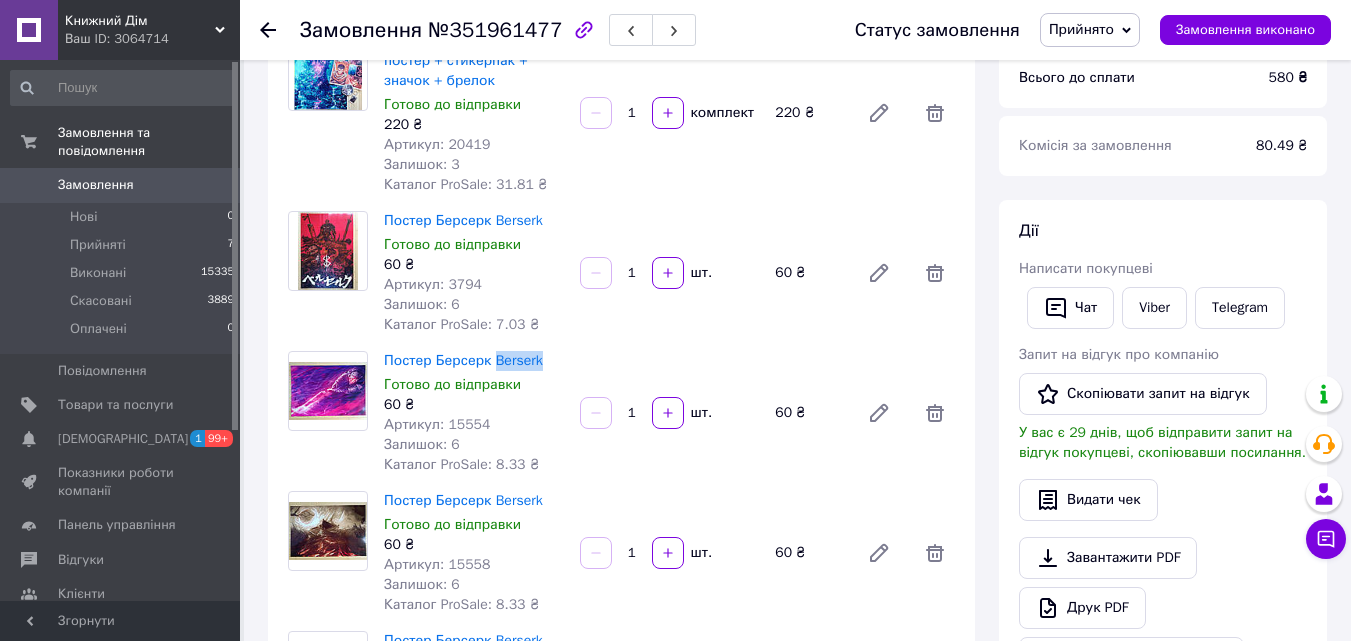 copy on "Berserk" 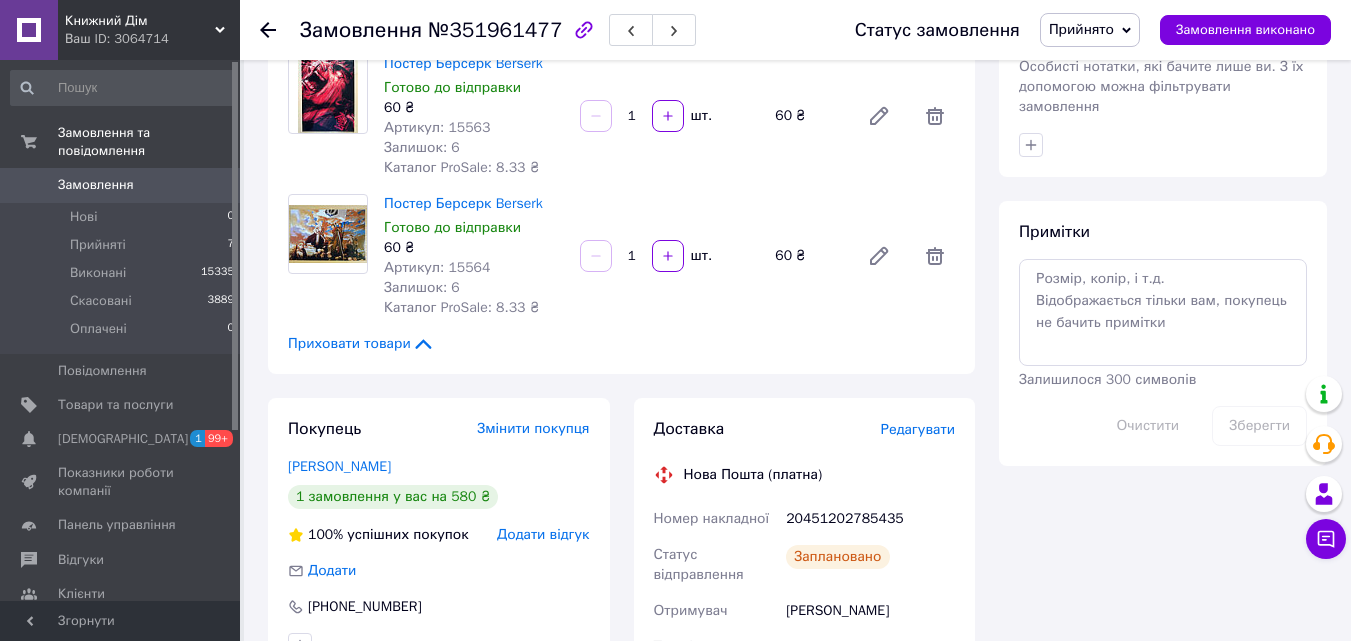 scroll, scrollTop: 1100, scrollLeft: 0, axis: vertical 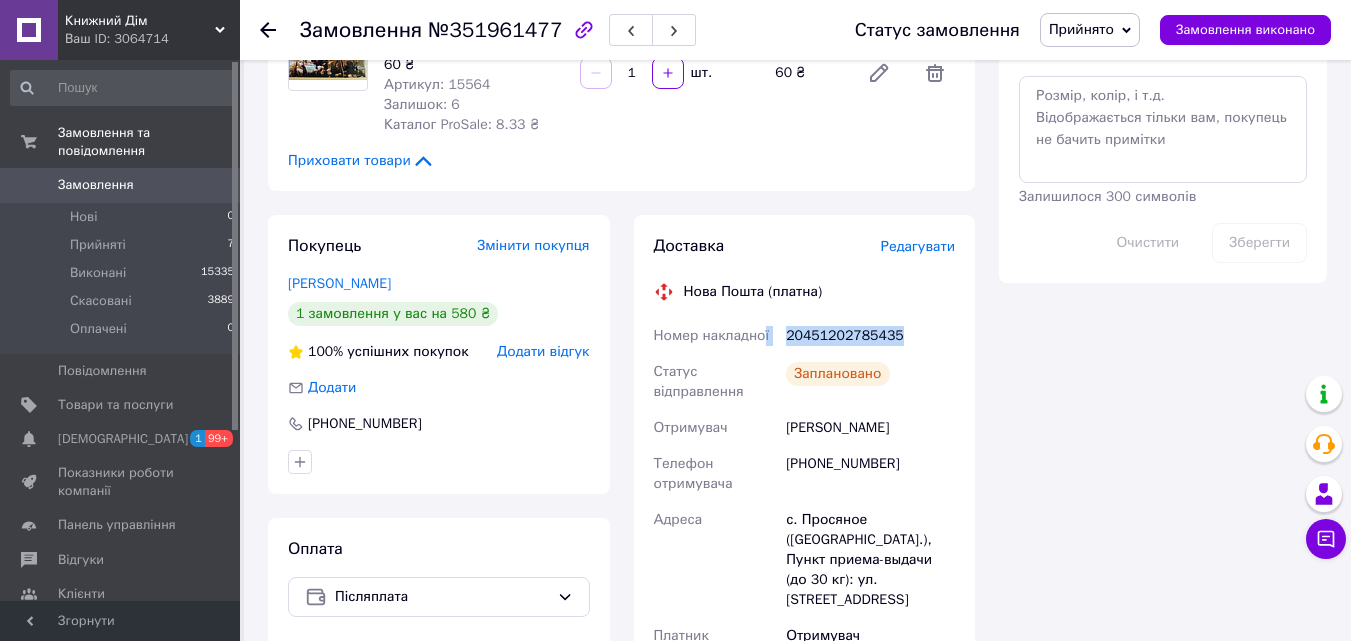 drag, startPoint x: 900, startPoint y: 329, endPoint x: 759, endPoint y: 343, distance: 141.69333 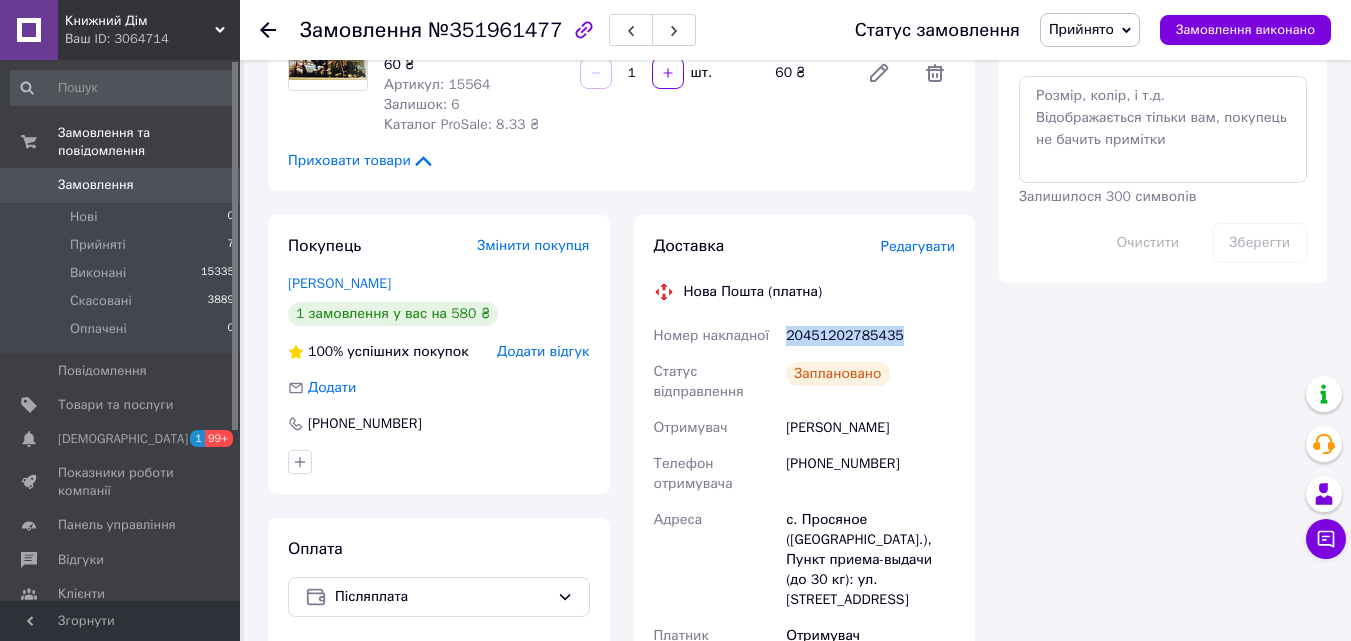 drag, startPoint x: 930, startPoint y: 331, endPoint x: 785, endPoint y: 349, distance: 146.11298 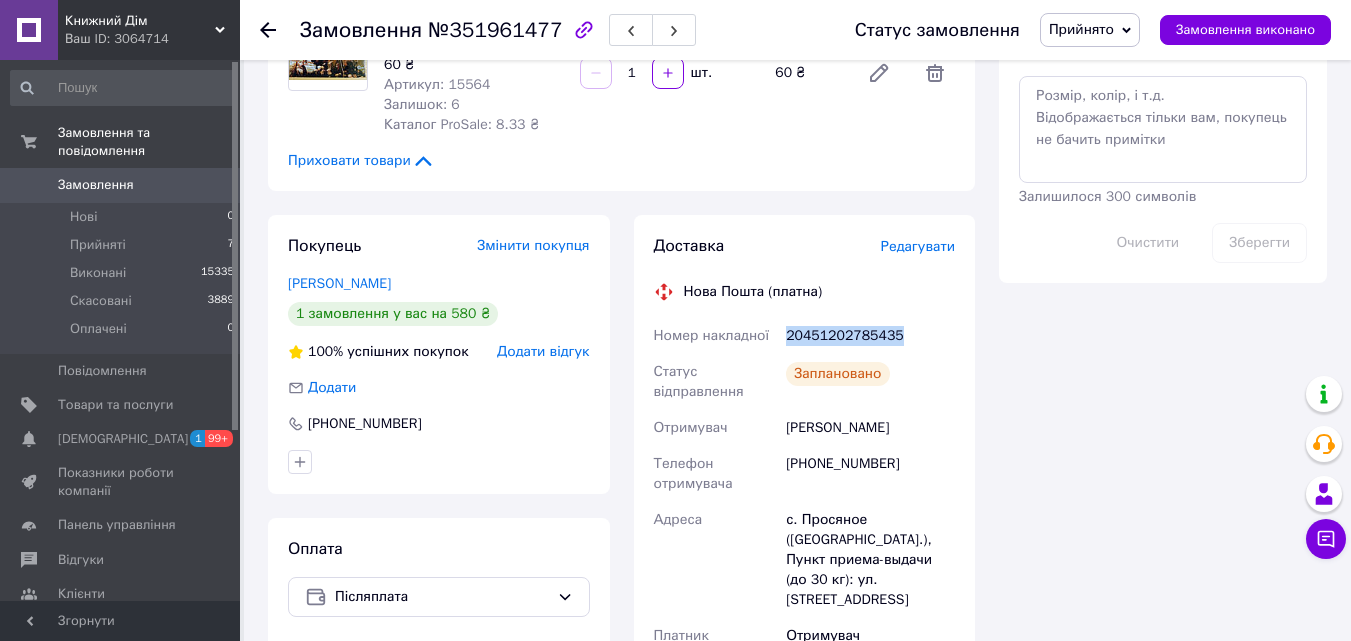 copy on "20451202785435" 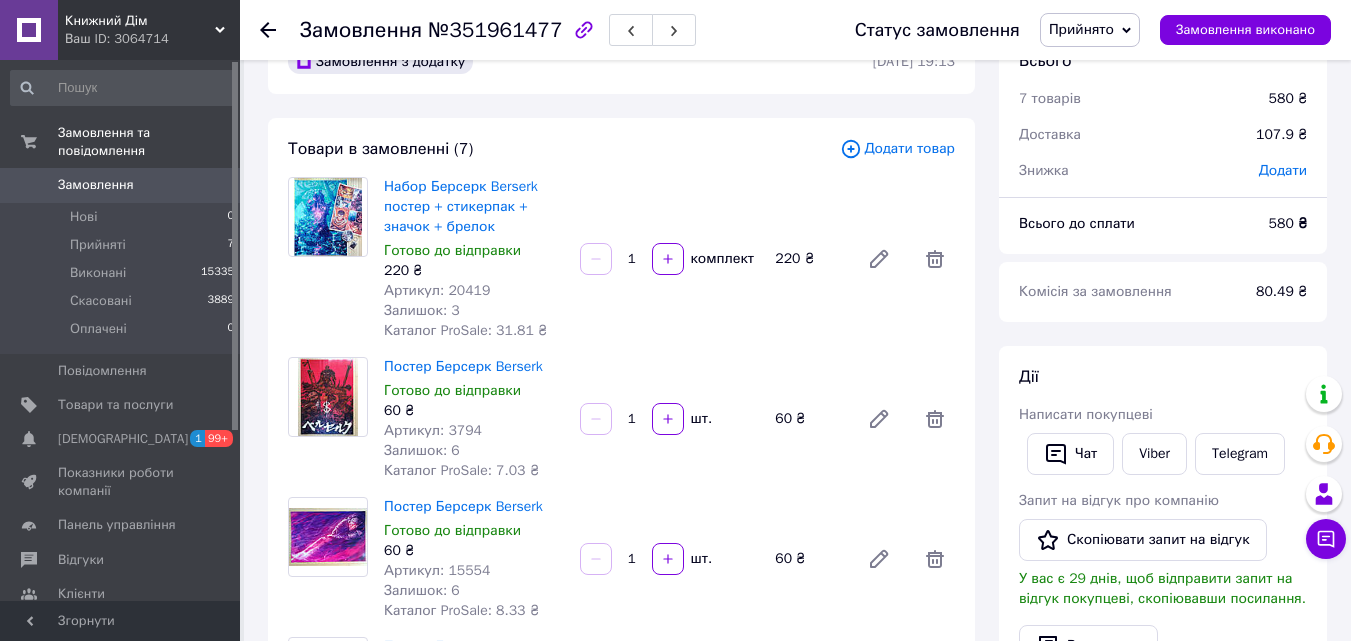 scroll, scrollTop: 0, scrollLeft: 0, axis: both 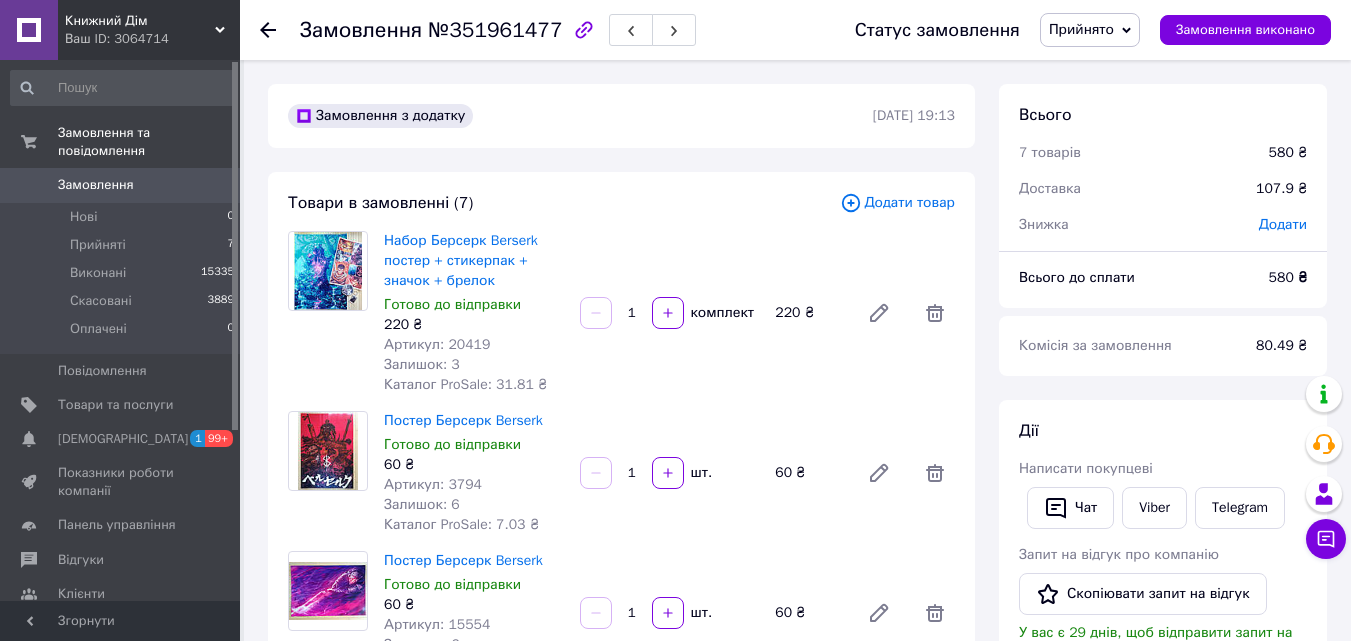 click 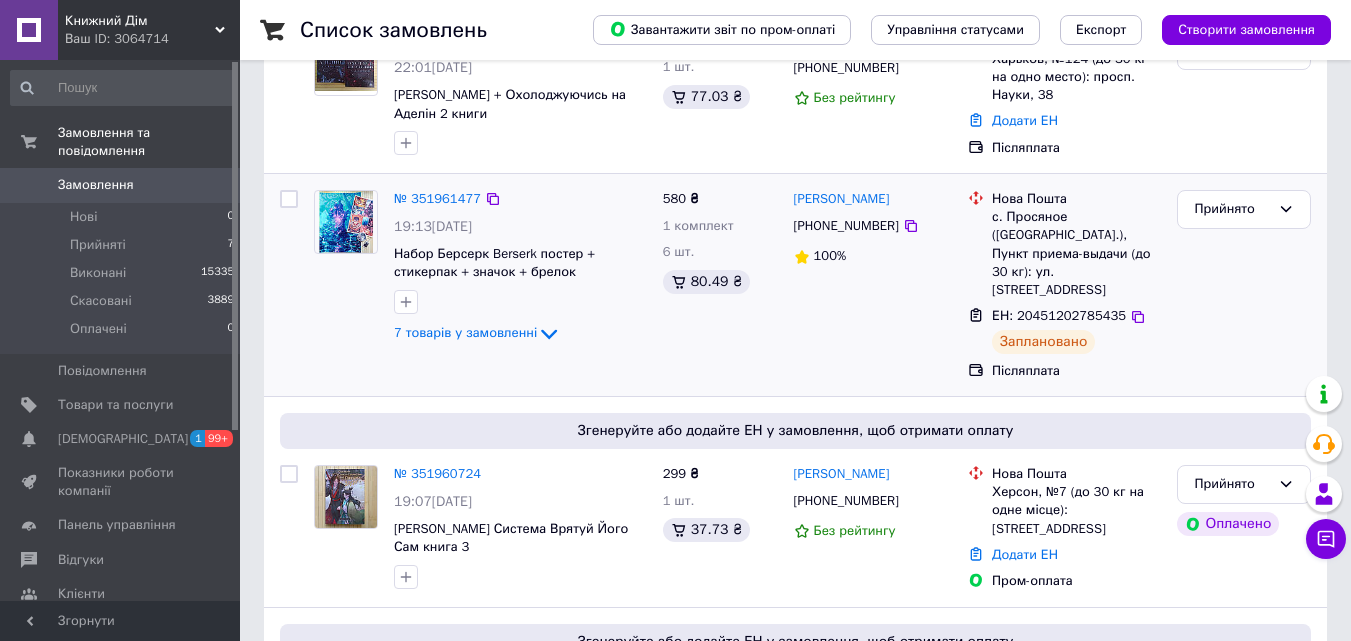 scroll, scrollTop: 500, scrollLeft: 0, axis: vertical 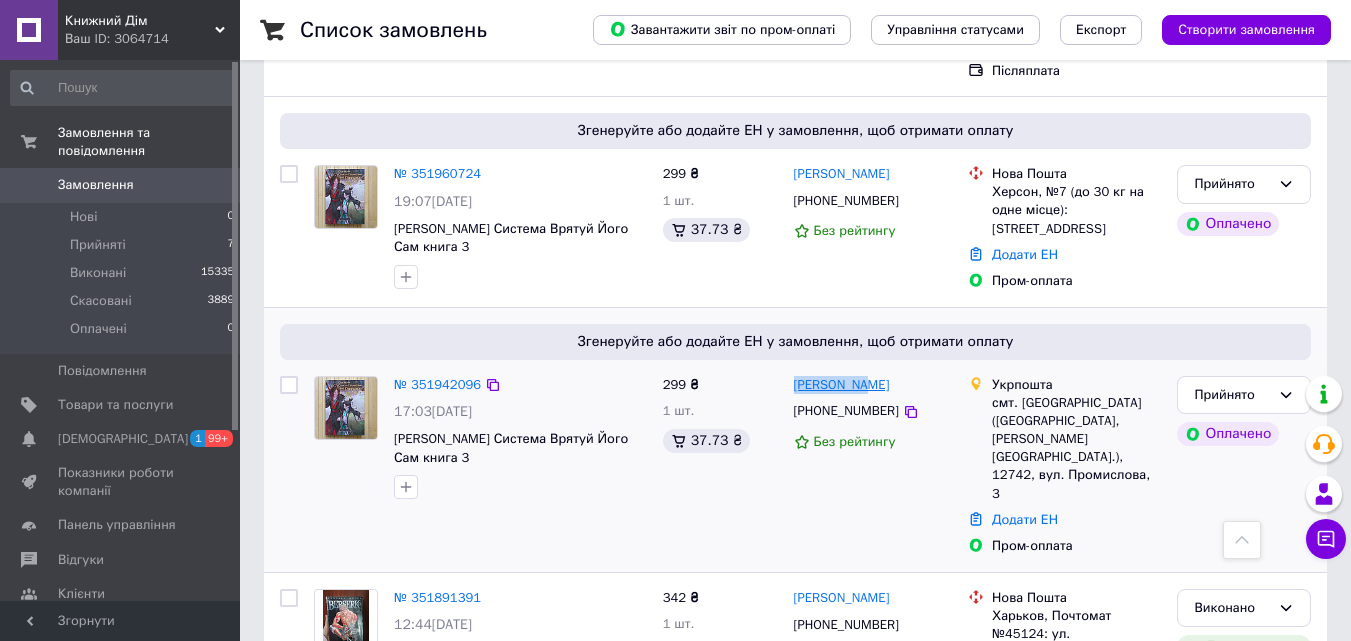 drag, startPoint x: 893, startPoint y: 369, endPoint x: 793, endPoint y: 368, distance: 100.005 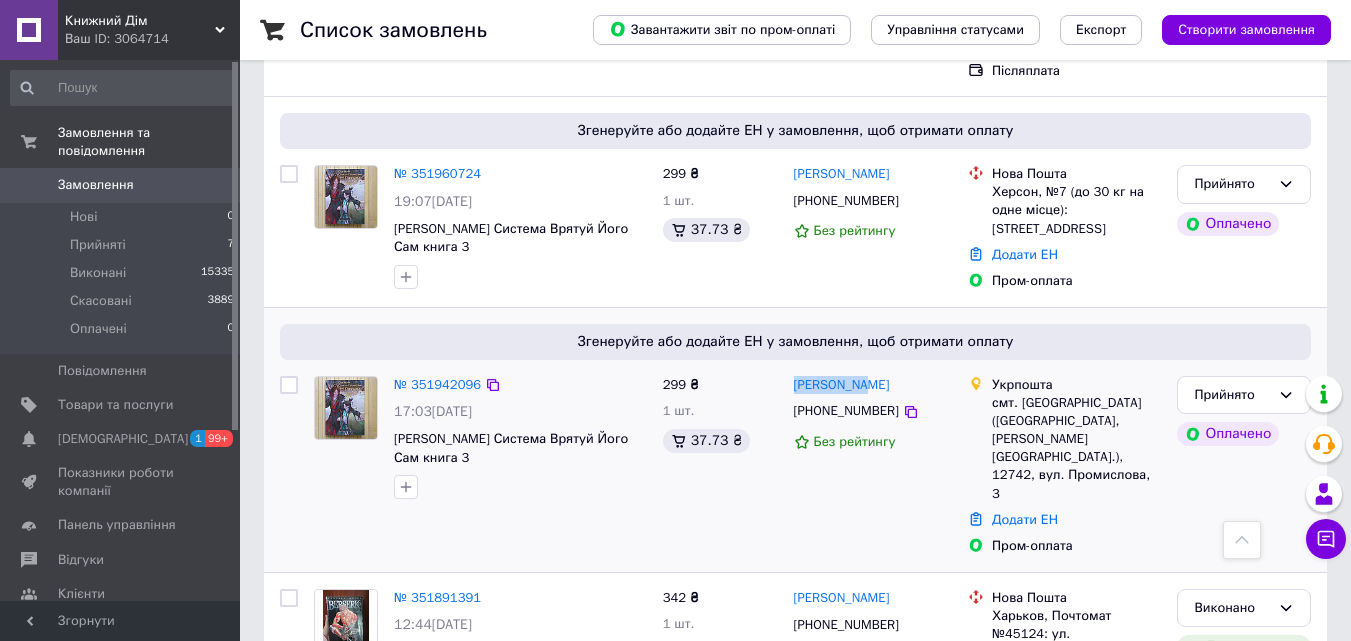 click on "Прийнято Оплачено" at bounding box center [1244, 466] 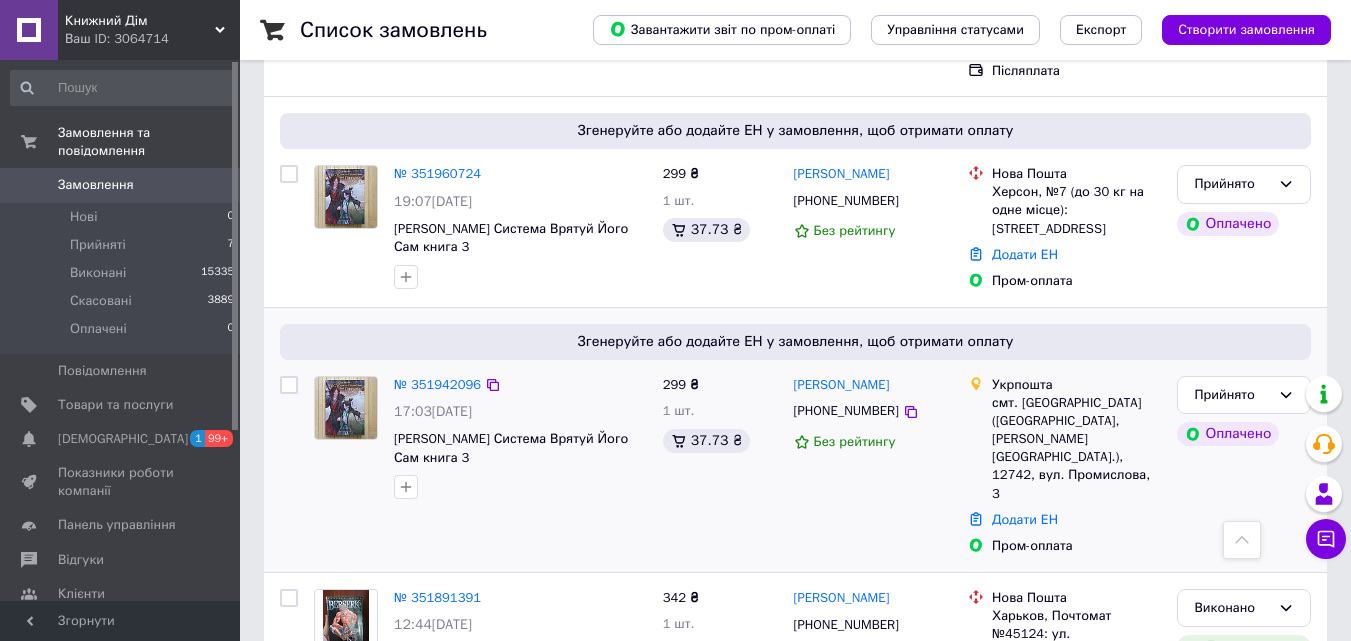 drag, startPoint x: 1181, startPoint y: 451, endPoint x: 900, endPoint y: 419, distance: 282.8162 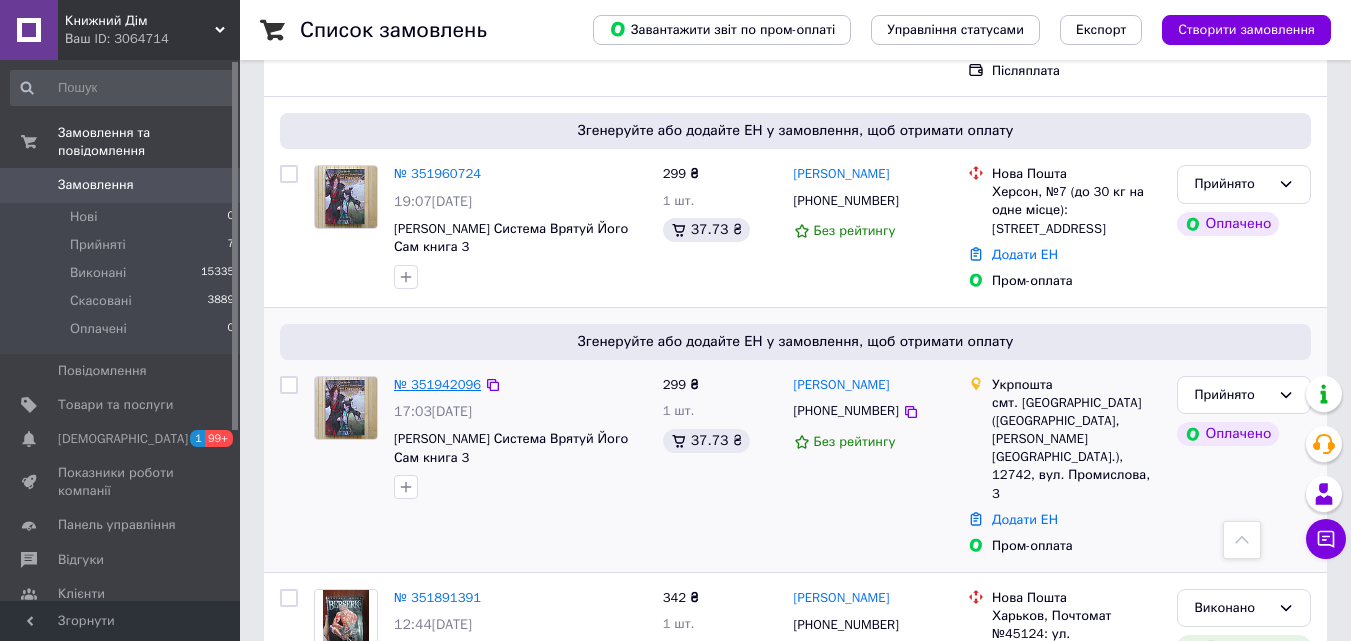 click on "№ 351942096" at bounding box center (437, 384) 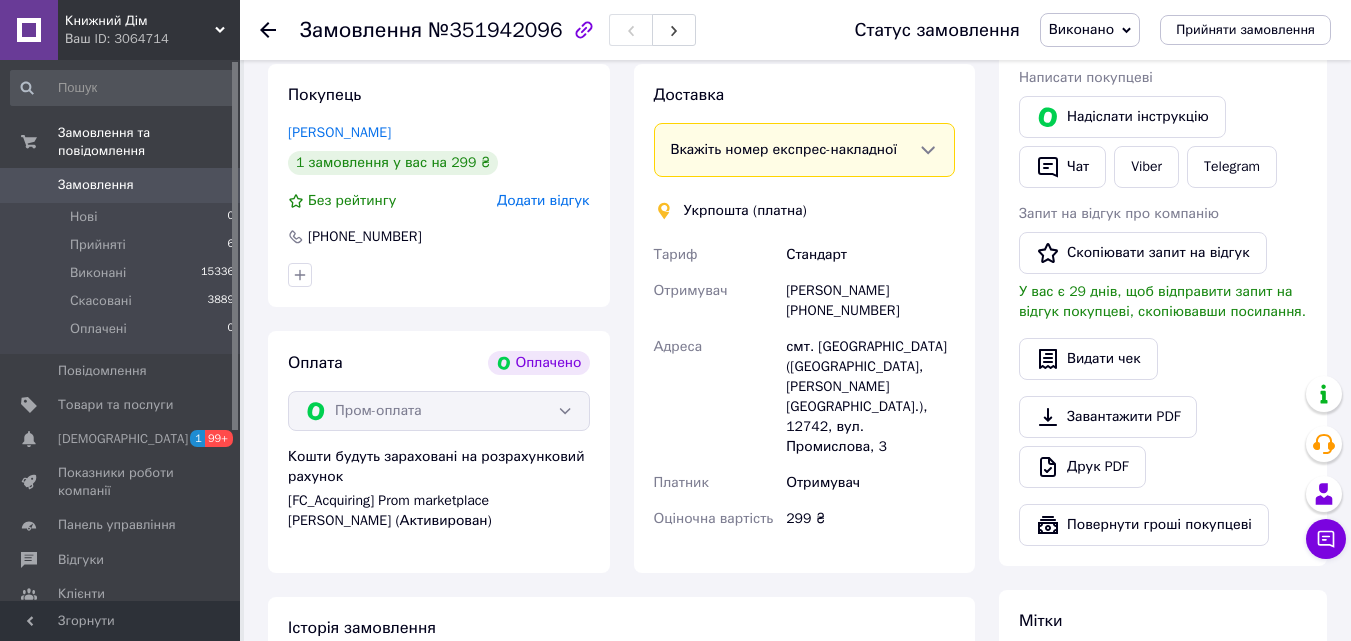 scroll, scrollTop: 500, scrollLeft: 0, axis: vertical 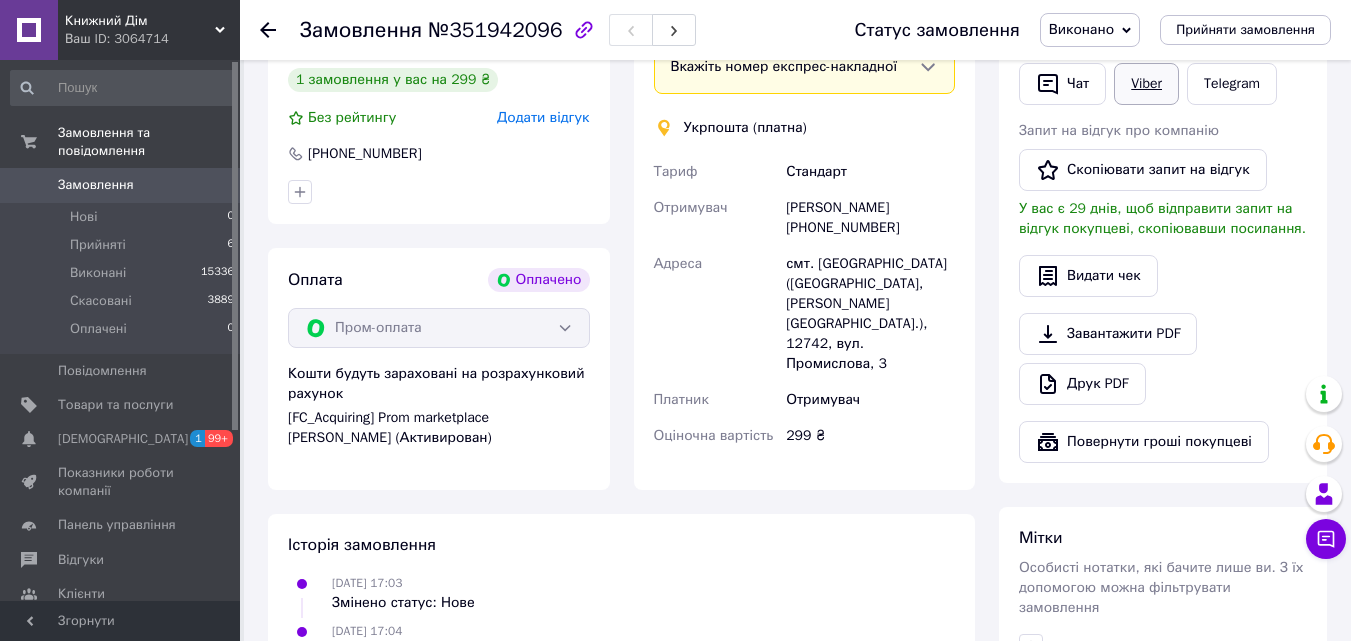 click on "Viber" at bounding box center (1146, 84) 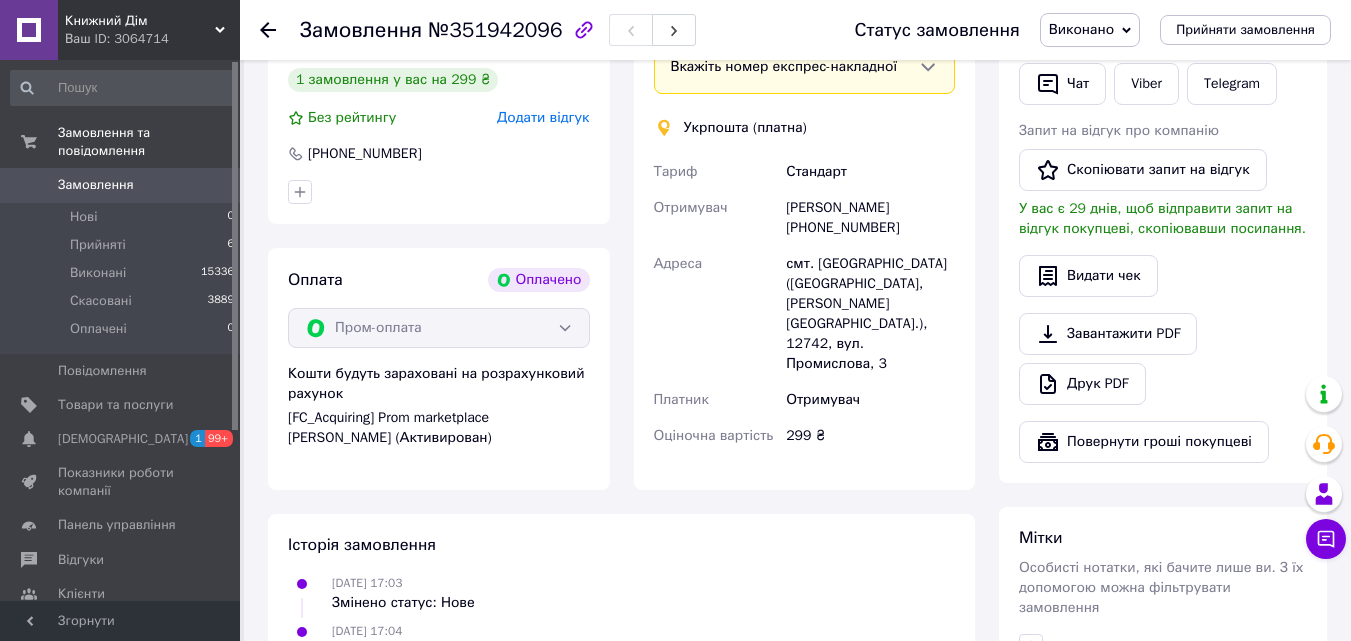 click on "Видати чек" at bounding box center [1163, 276] 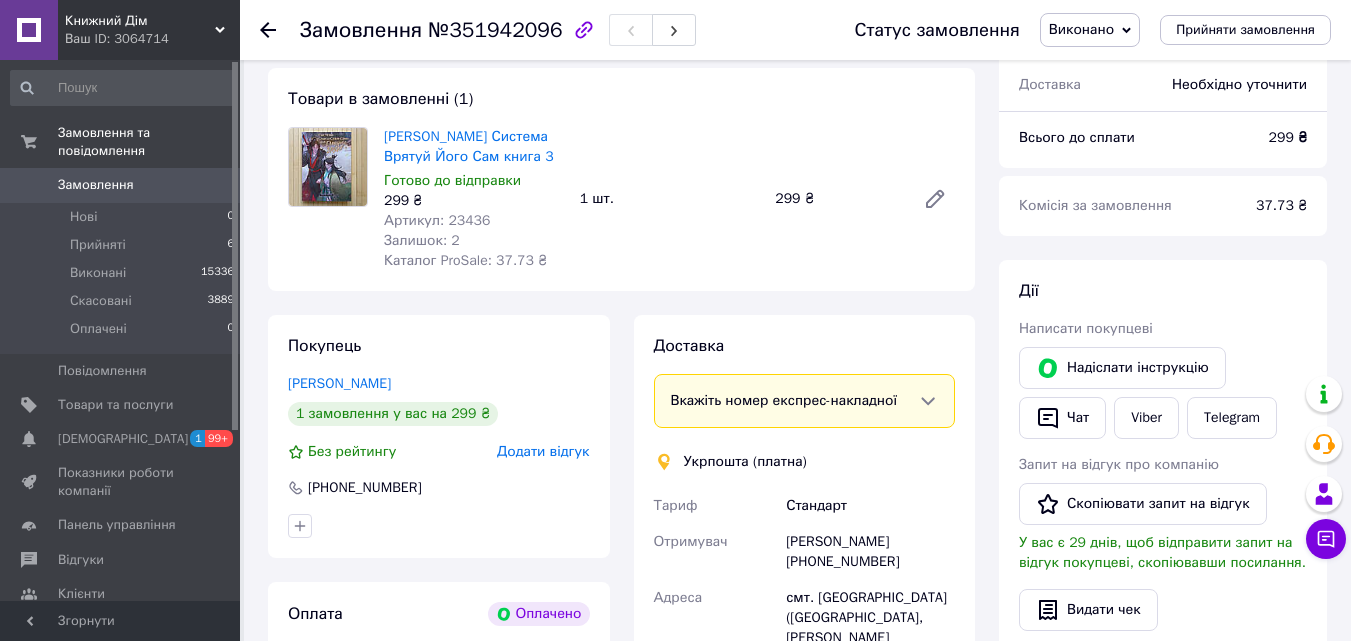 scroll, scrollTop: 100, scrollLeft: 0, axis: vertical 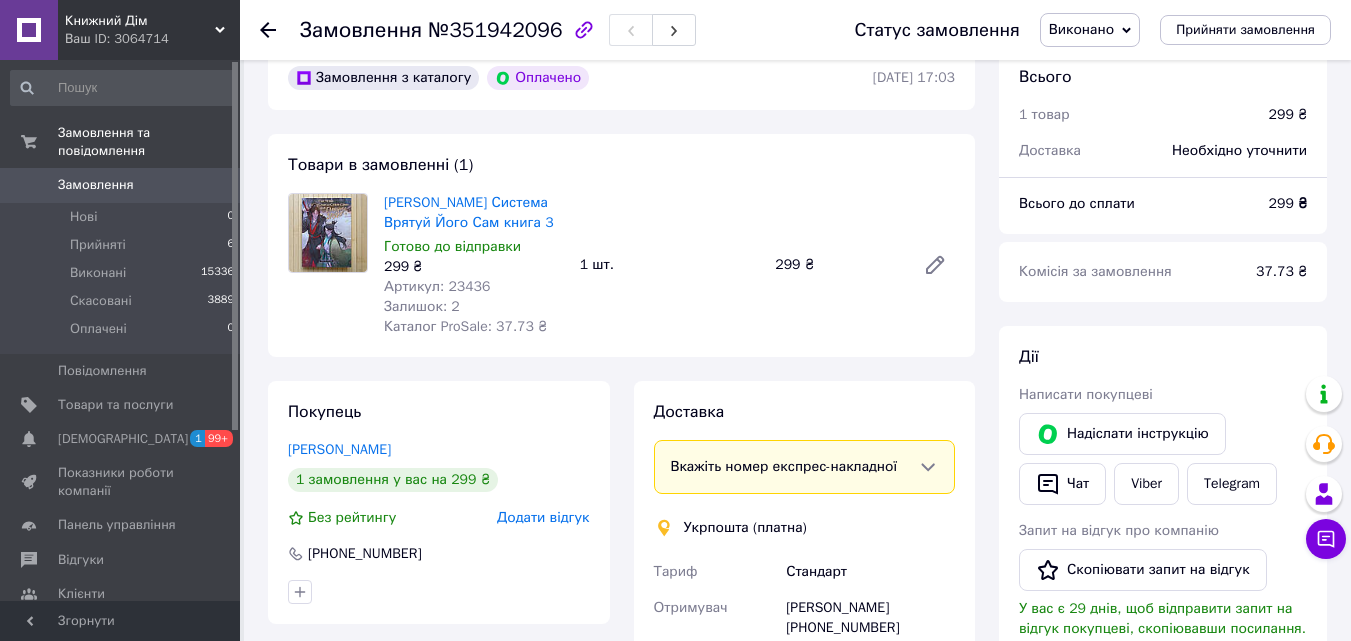 click on "Всього 1 товар 299 ₴ Доставка Необхідно уточнити Всього до сплати 299 ₴ Комісія за замовлення 37.73 ₴ Дії Написати покупцеві   Надіслати інструкцію   Чат Viber Telegram Запит на відгук про компанію   Скопіювати запит на відгук У вас є 29 днів, щоб відправити запит на відгук покупцеві, скопіювавши посилання.   Видати чек   Завантажити PDF   Друк PDF   Повернути гроші покупцеві Мітки Особисті нотатки, які бачите лише ви. З їх допомогою можна фільтрувати замовлення Примітки Залишилося 300 символів Очистити Зберегти" at bounding box center [1163, 706] 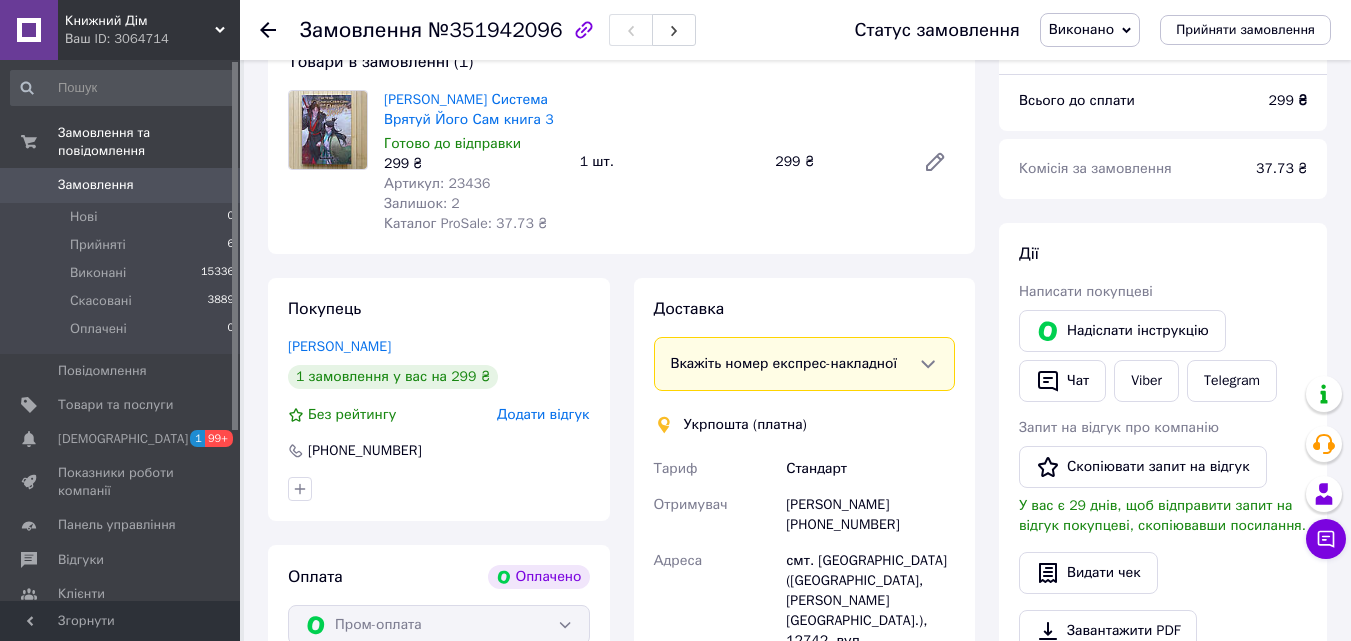 scroll, scrollTop: 400, scrollLeft: 0, axis: vertical 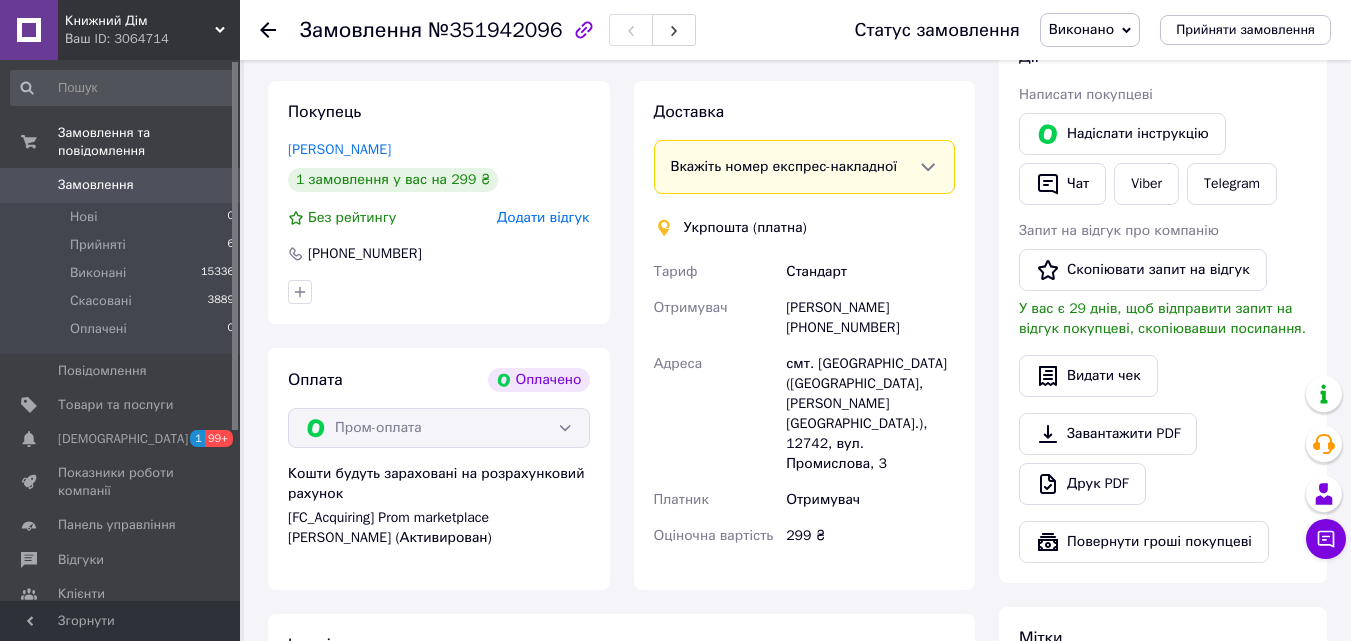click 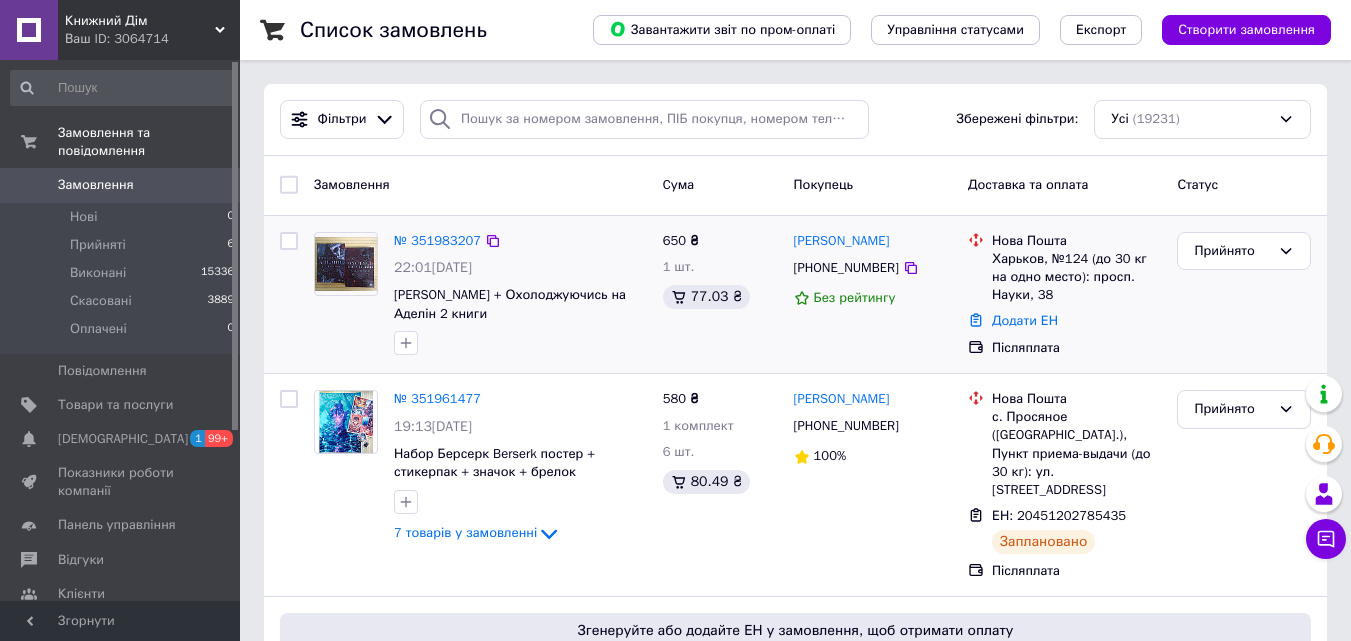 click on "Прийнято" at bounding box center (1244, 295) 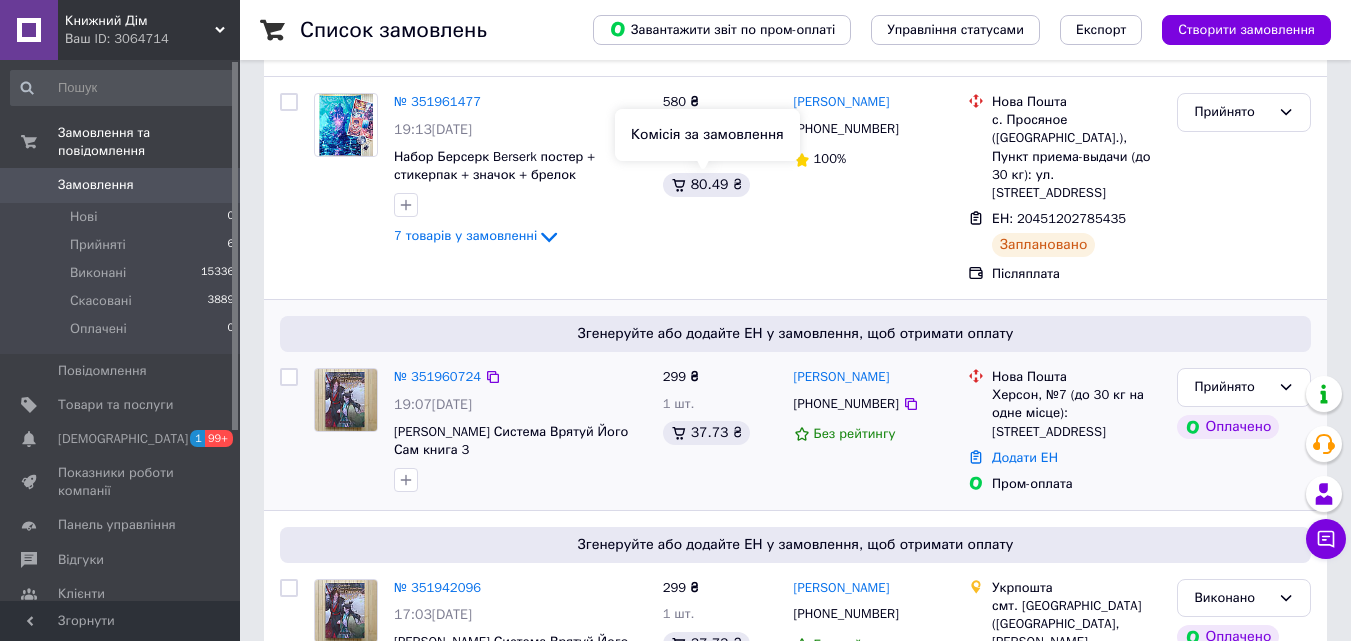 scroll, scrollTop: 300, scrollLeft: 0, axis: vertical 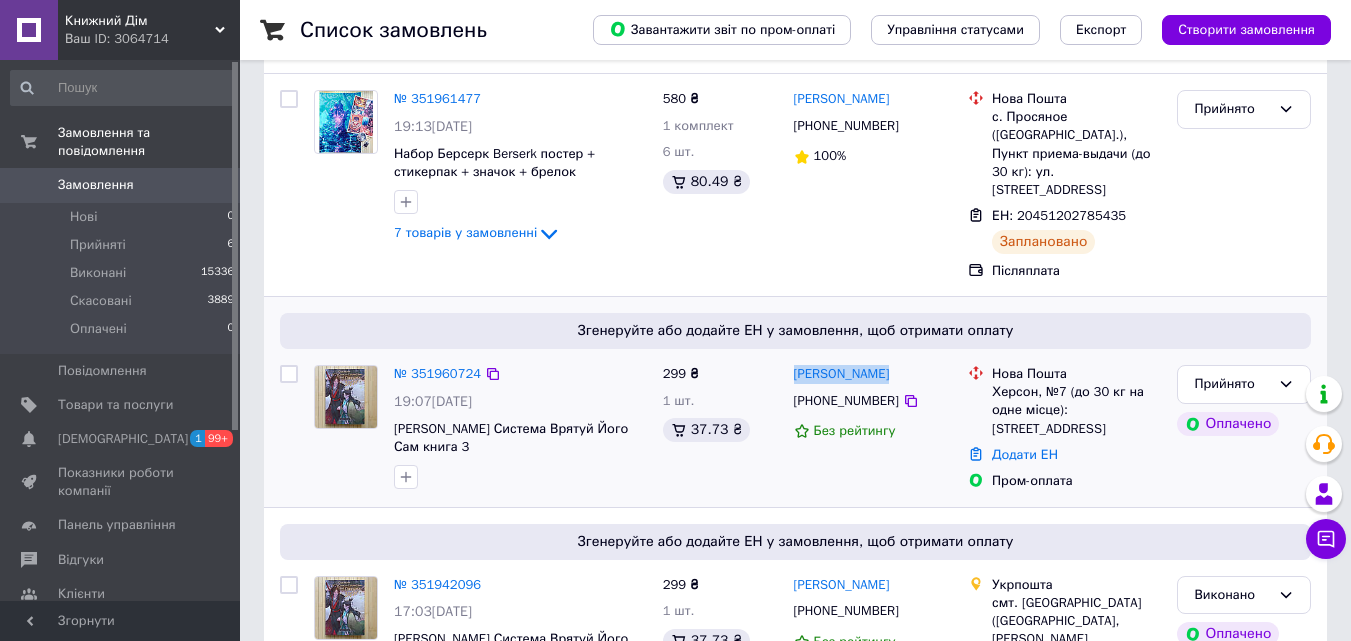 drag, startPoint x: 893, startPoint y: 354, endPoint x: 787, endPoint y: 355, distance: 106.004715 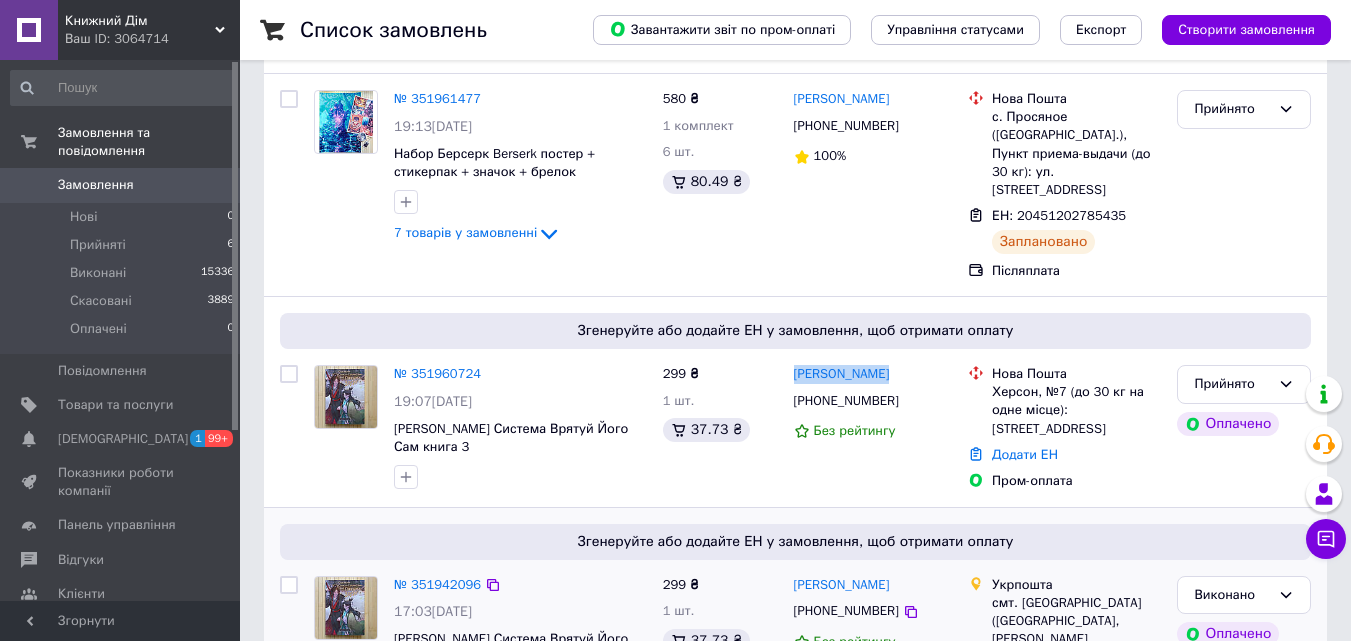 copy on "[PERSON_NAME]" 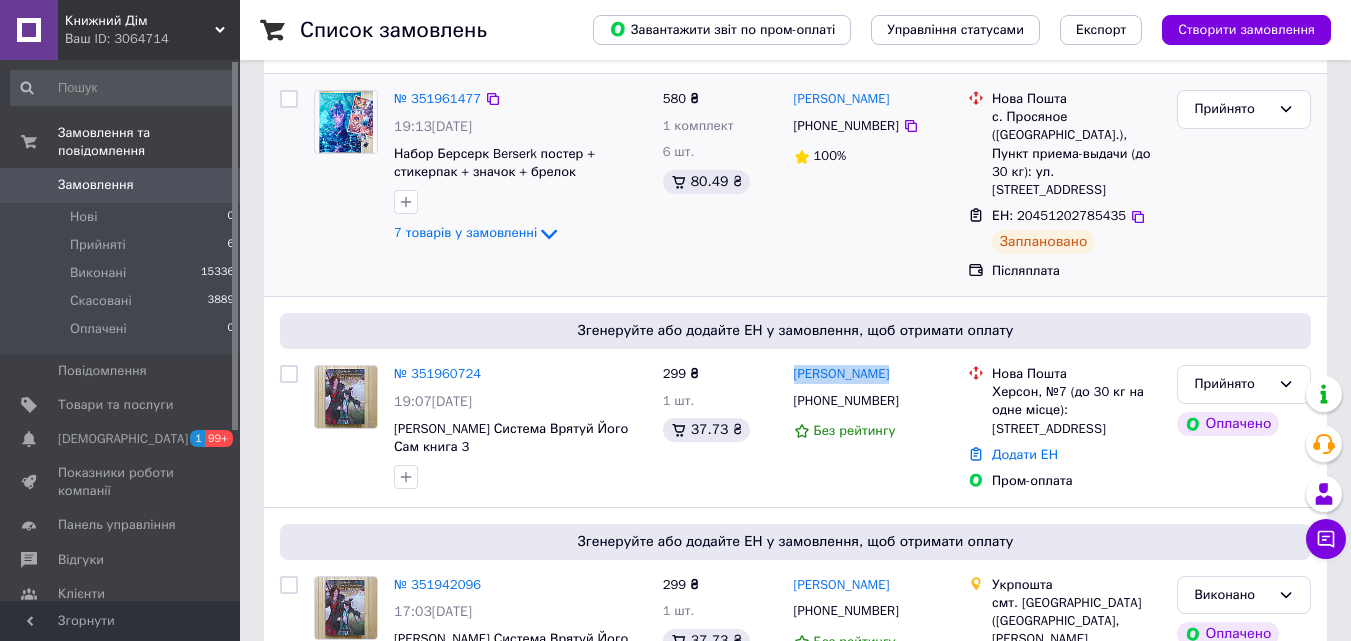click on "Прийнято" at bounding box center [1244, 185] 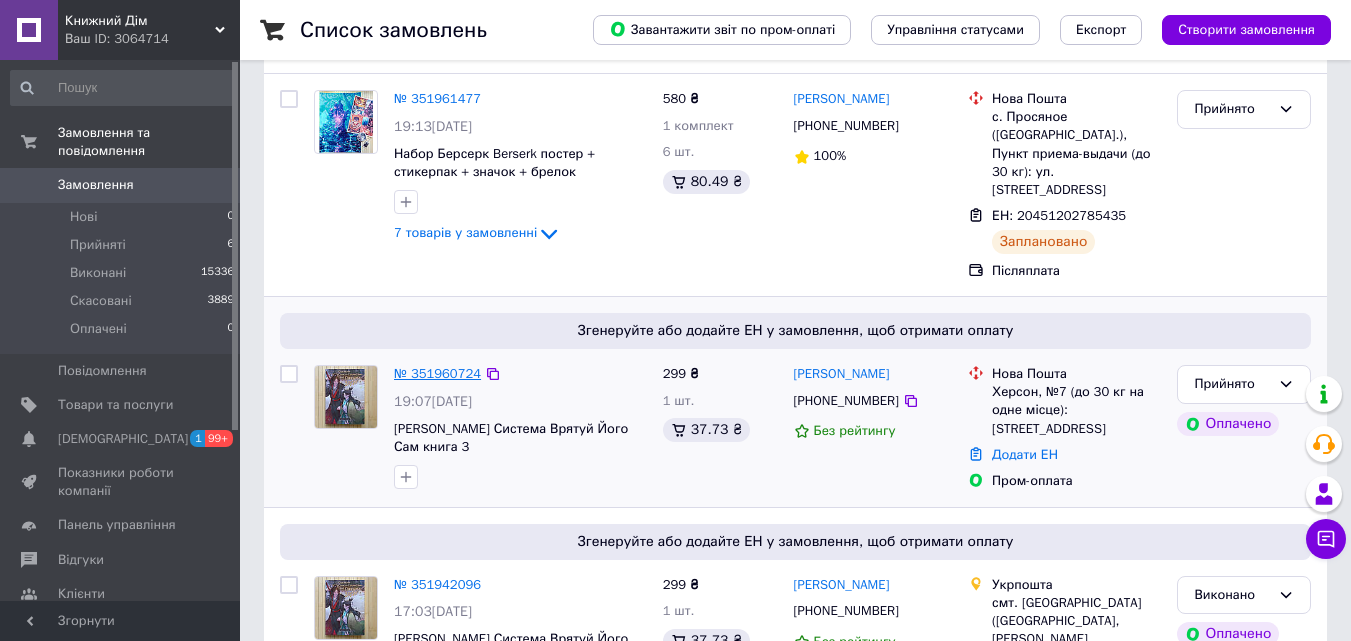 click on "№ 351960724" at bounding box center [437, 373] 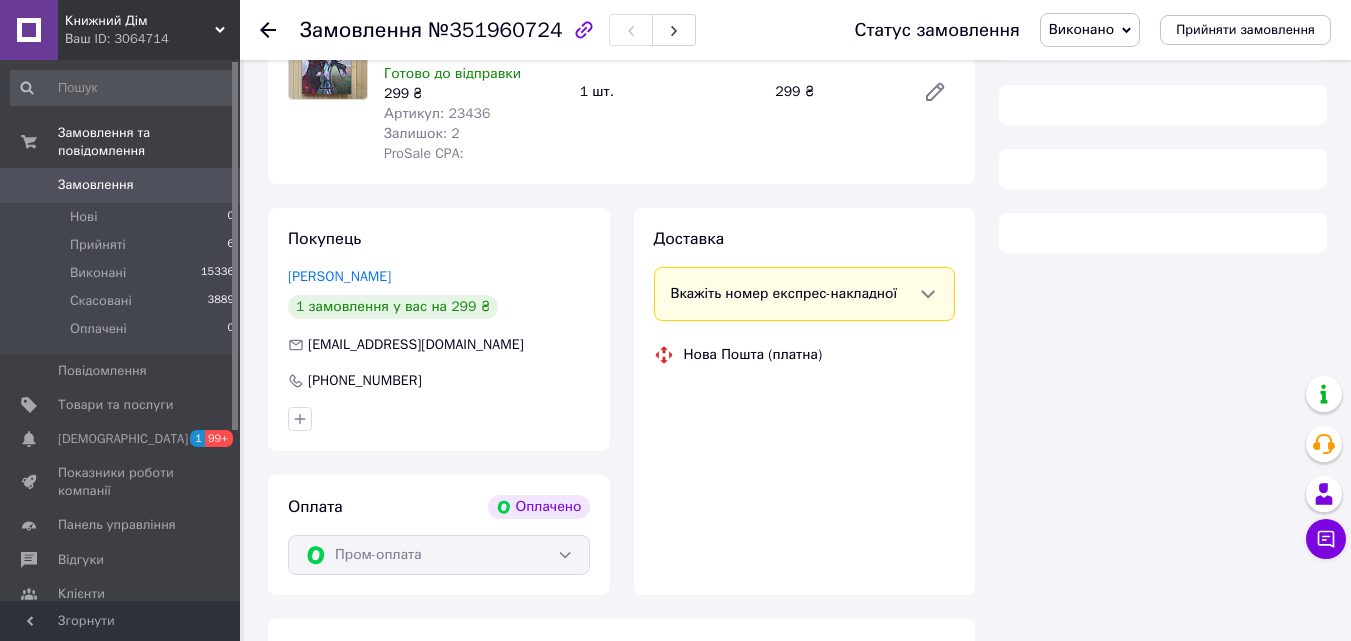 scroll, scrollTop: 300, scrollLeft: 0, axis: vertical 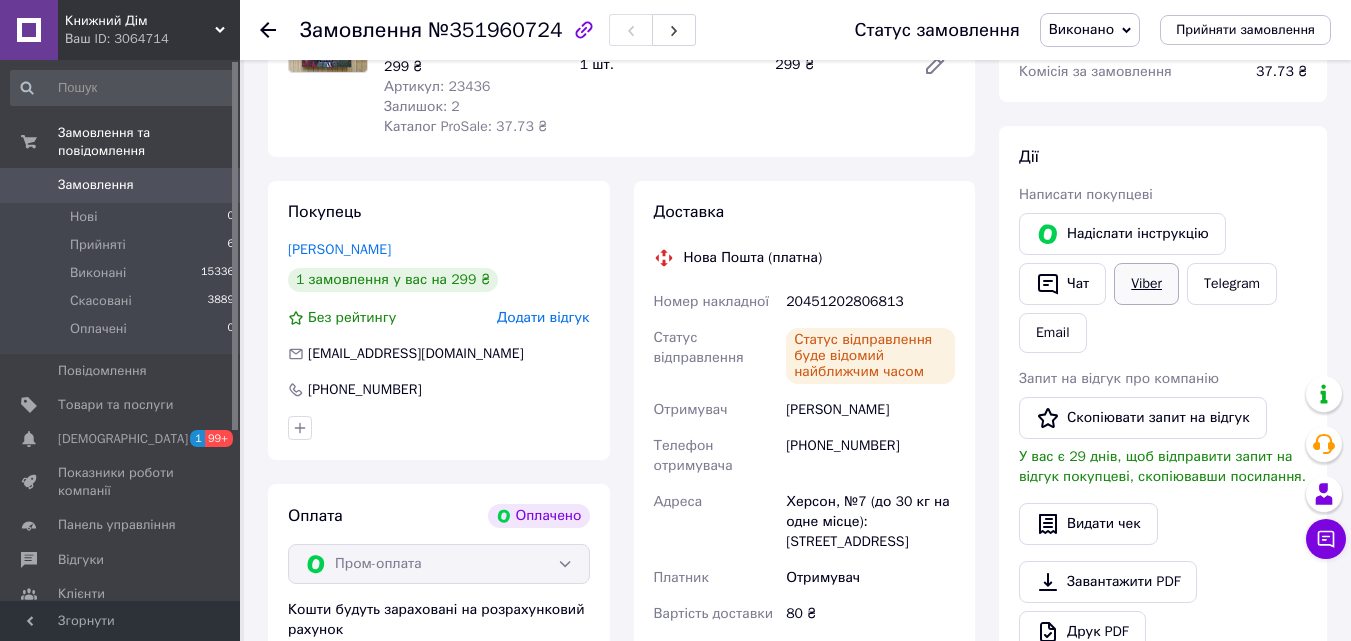 click on "Viber" at bounding box center (1146, 284) 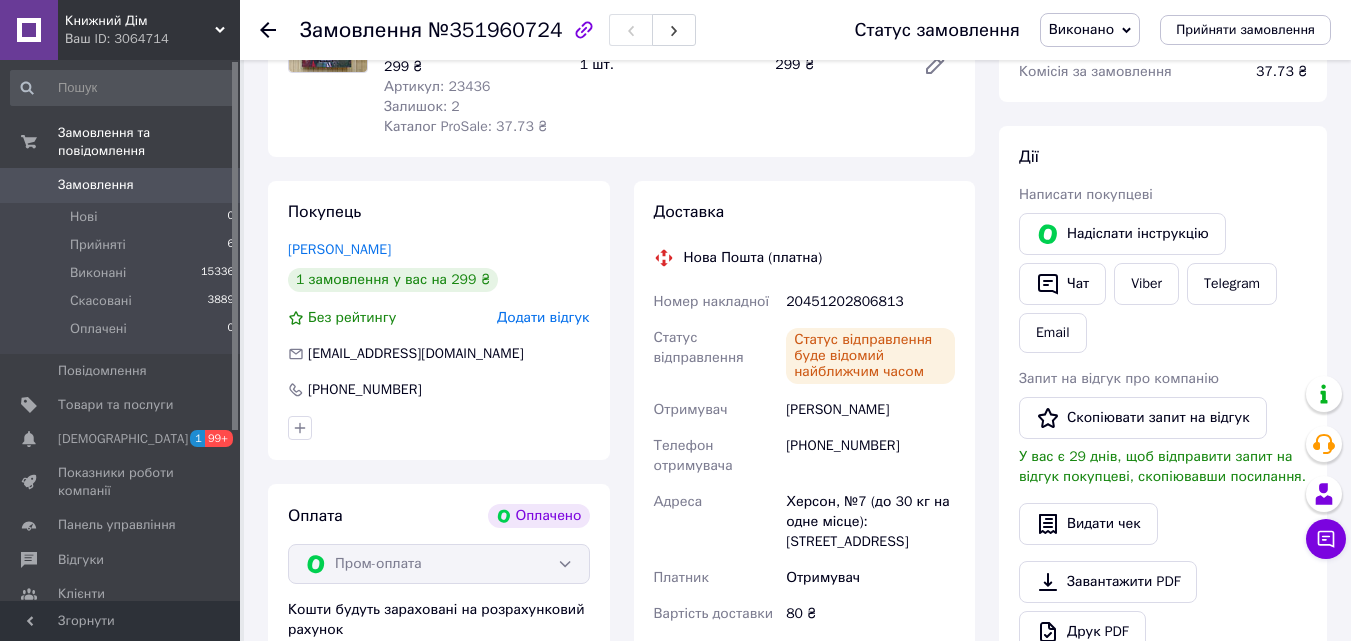 click on "Дії" at bounding box center (1163, 157) 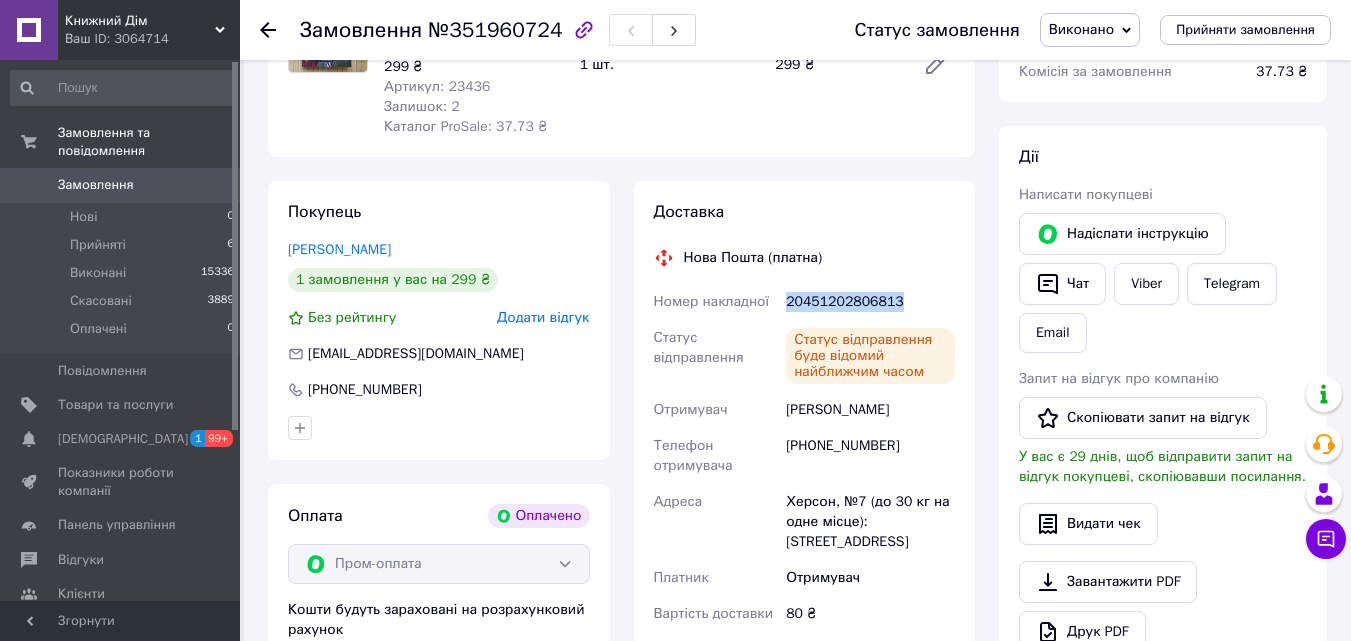drag, startPoint x: 893, startPoint y: 296, endPoint x: 785, endPoint y: 299, distance: 108.04166 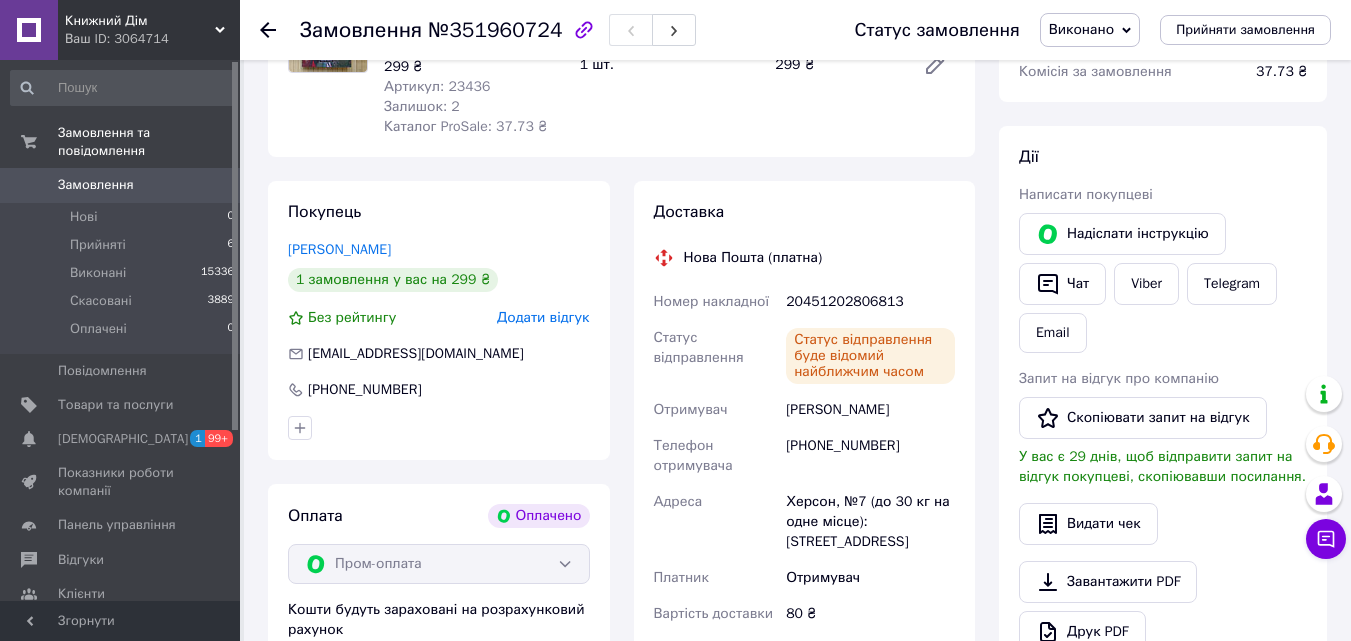 click on "Дії Написати покупцеві   Надіслати інструкцію   Чат Viber Telegram Email Запит на відгук про компанію   Скопіювати запит на відгук У вас є 29 днів, щоб відправити запит на відгук покупцеві, скопіювавши посилання.   Видати чек   Завантажити PDF   Друк PDF   Повернути гроші покупцеві" at bounding box center (1163, 428) 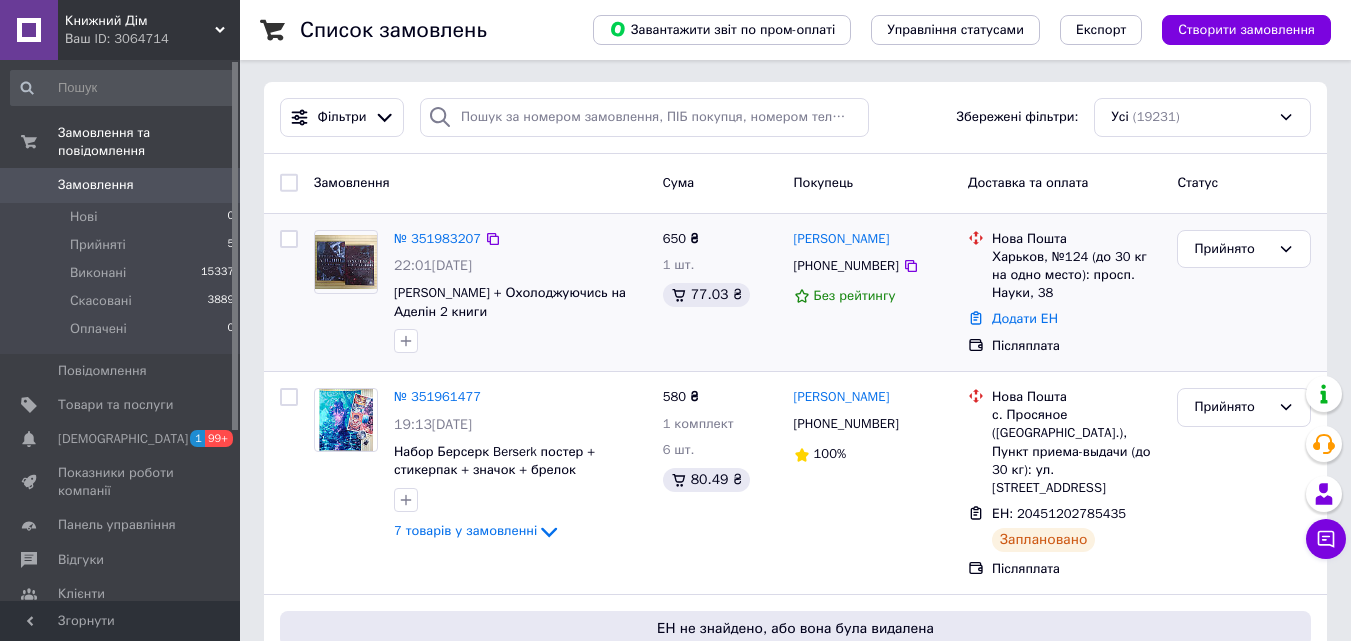 scroll, scrollTop: 0, scrollLeft: 0, axis: both 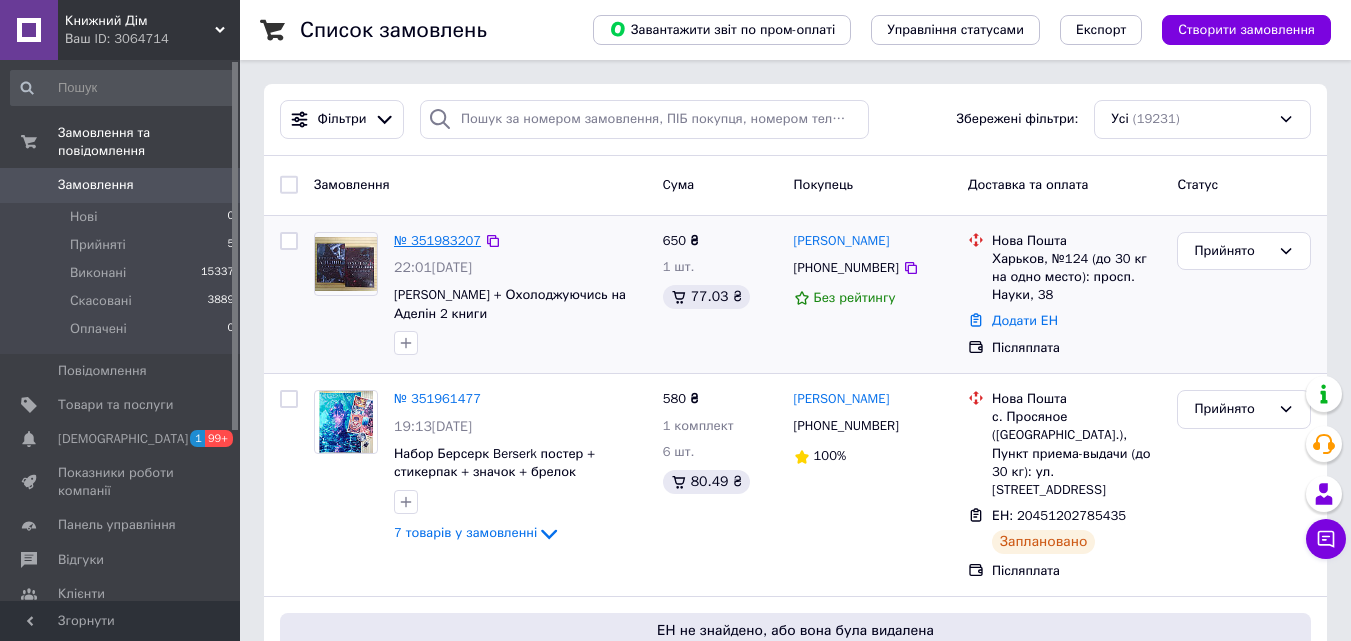 click on "№ 351983207" at bounding box center [437, 240] 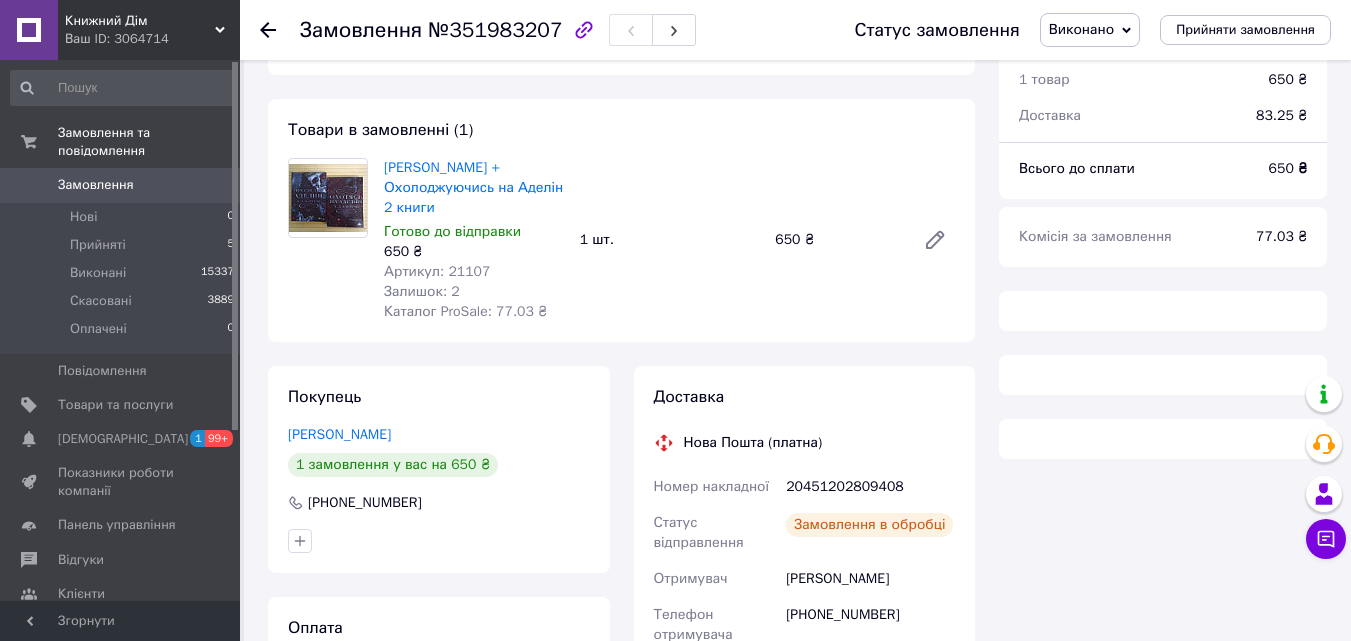 scroll, scrollTop: 200, scrollLeft: 0, axis: vertical 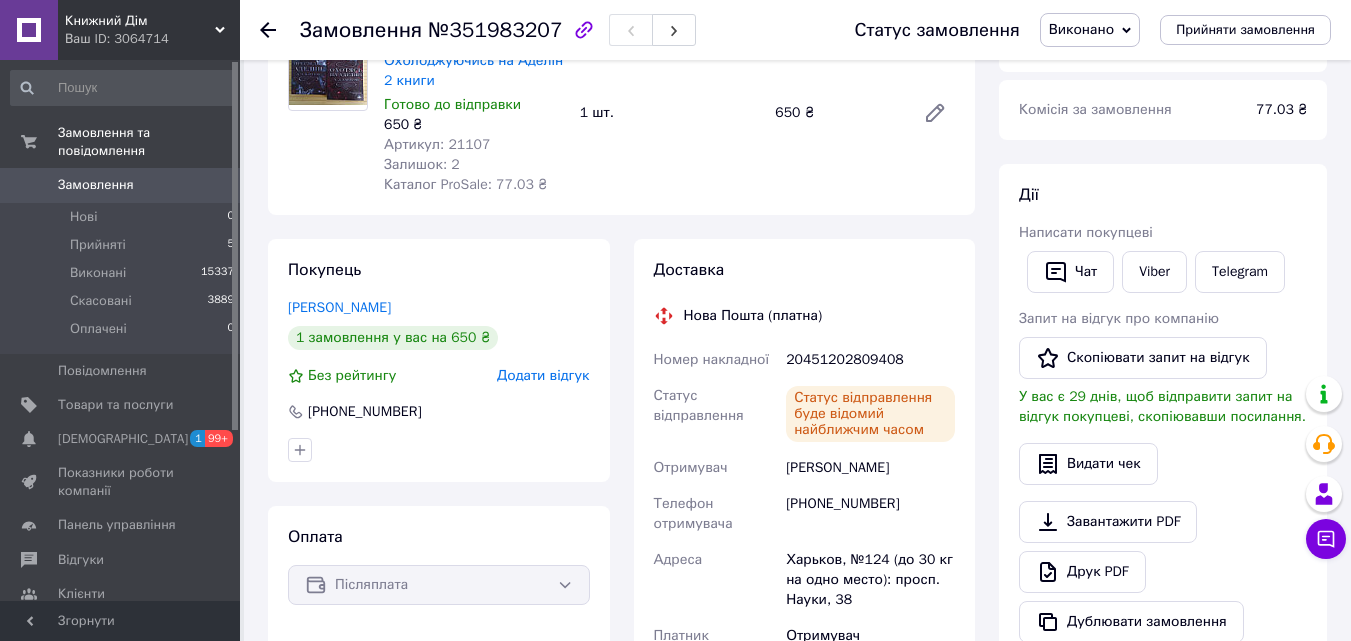 drag, startPoint x: 916, startPoint y: 469, endPoint x: 788, endPoint y: 471, distance: 128.01562 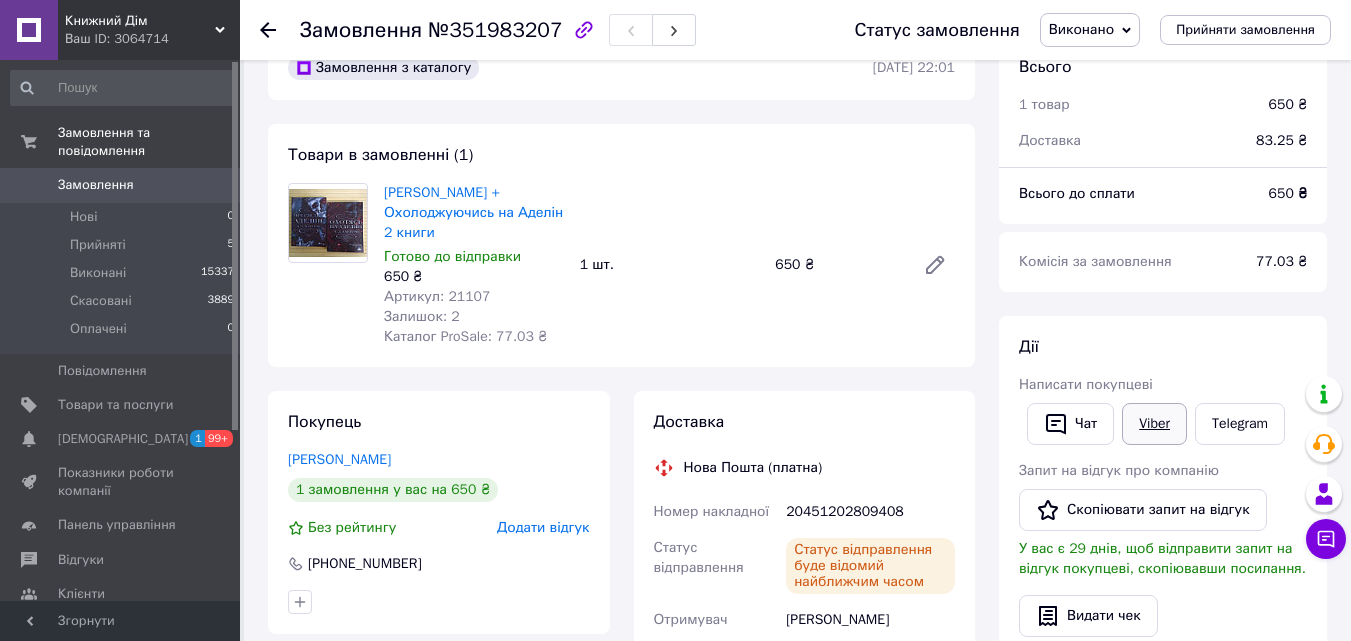 scroll, scrollTop: 0, scrollLeft: 0, axis: both 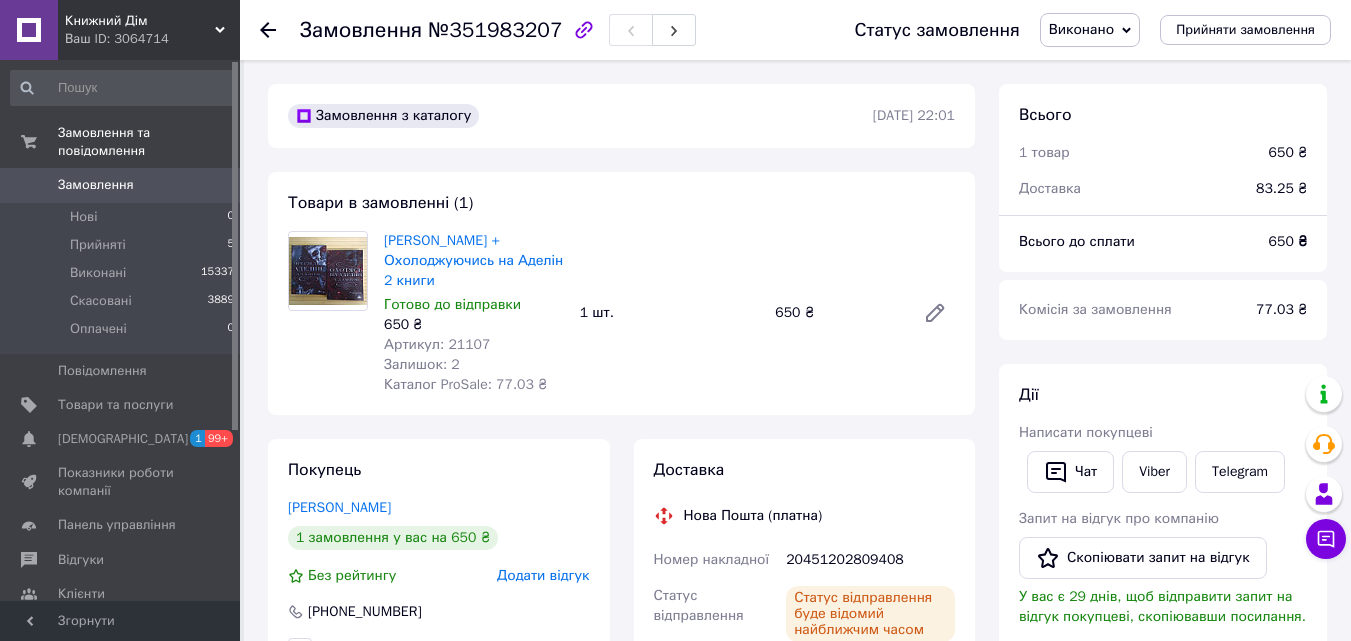 drag, startPoint x: 1223, startPoint y: 350, endPoint x: 981, endPoint y: 364, distance: 242.40462 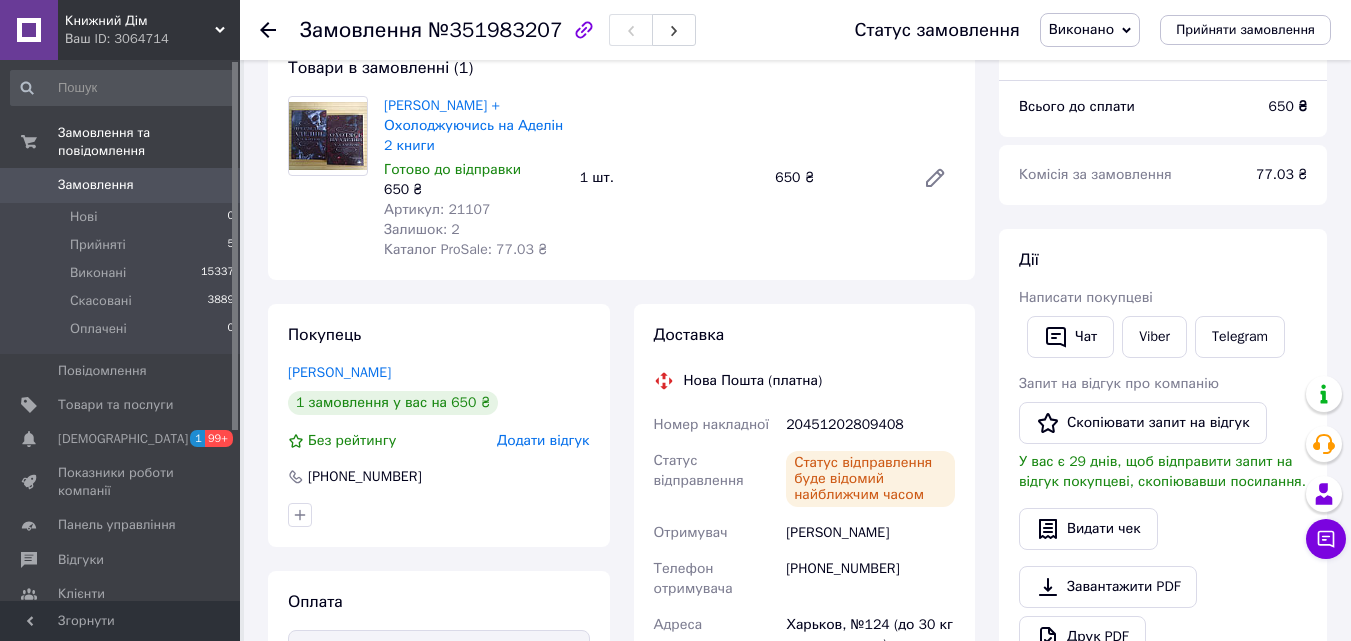 scroll, scrollTop: 100, scrollLeft: 0, axis: vertical 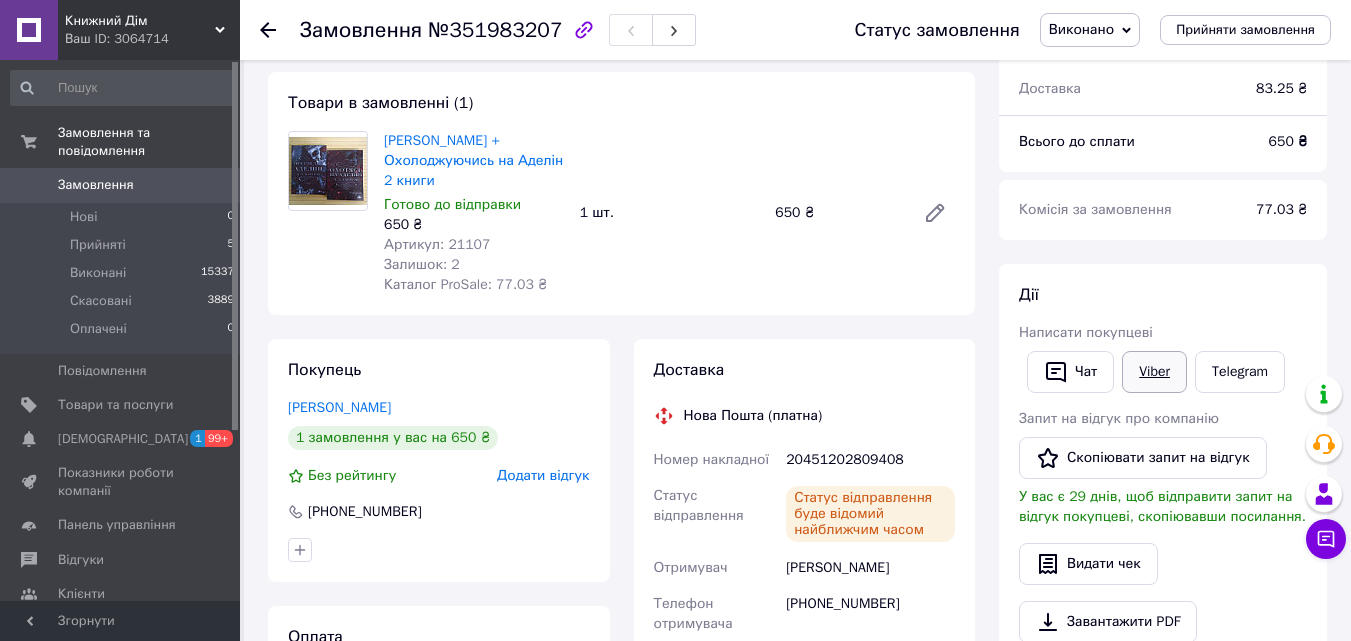 click on "Viber" at bounding box center [1154, 372] 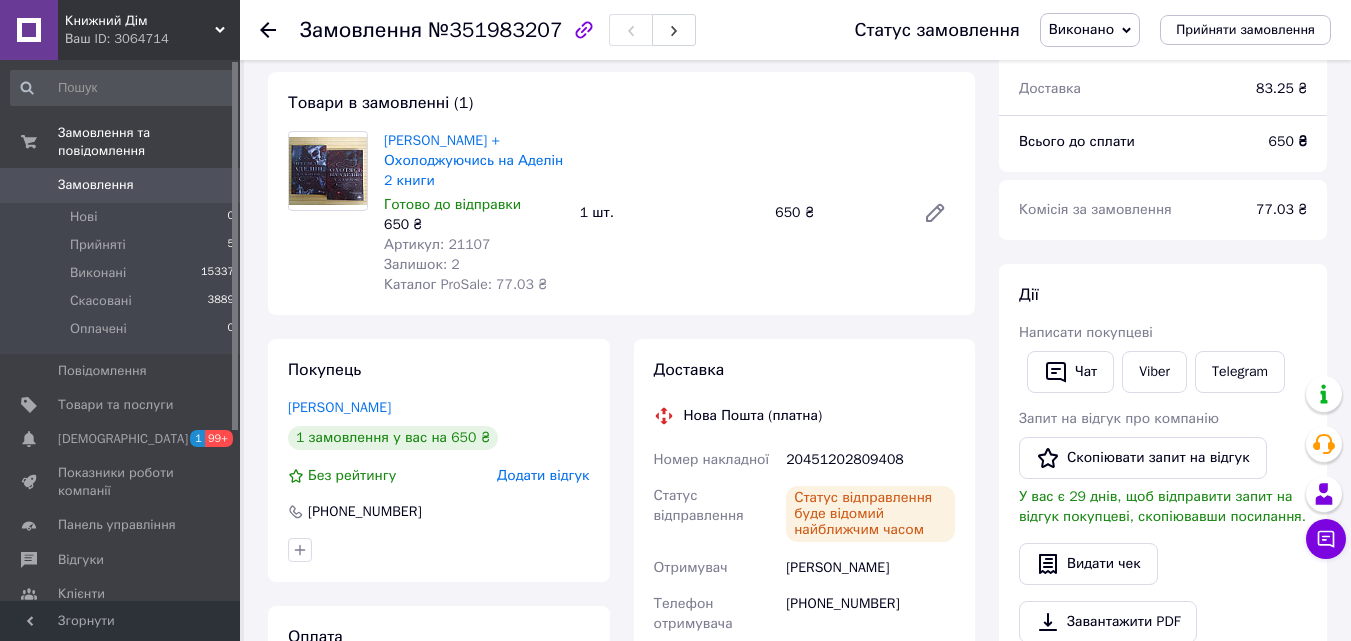 click on "Дії" at bounding box center (1163, 295) 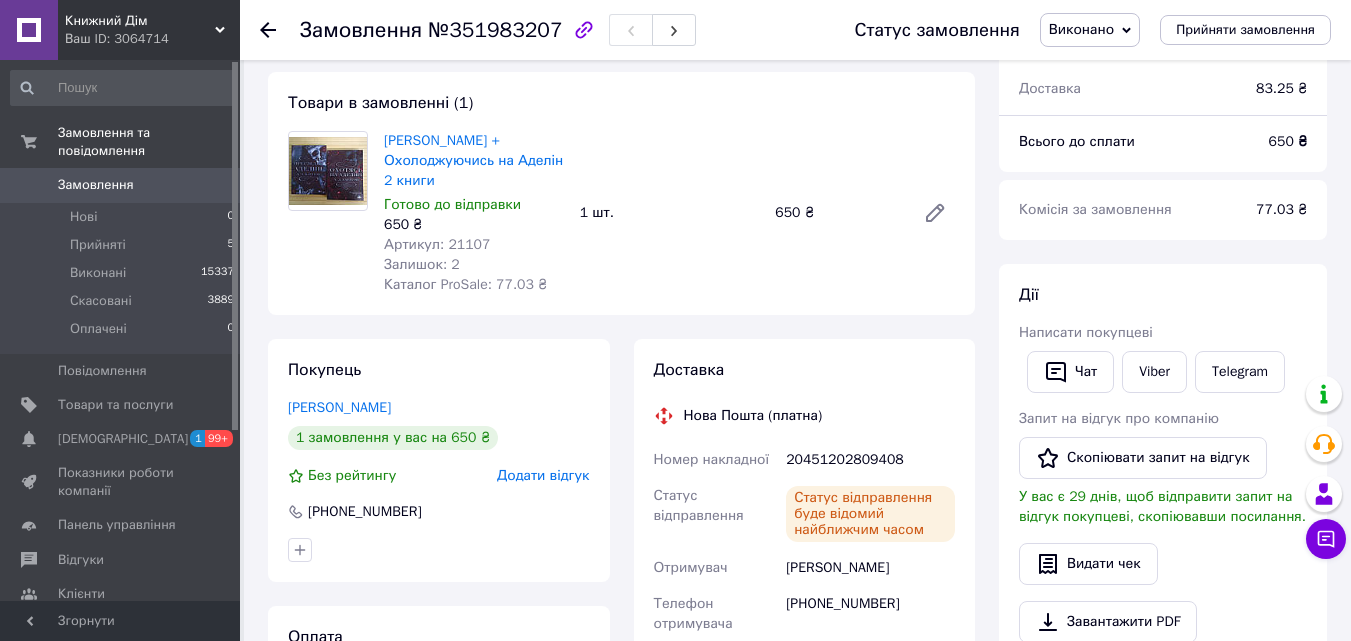 click on "Дії" at bounding box center (1163, 295) 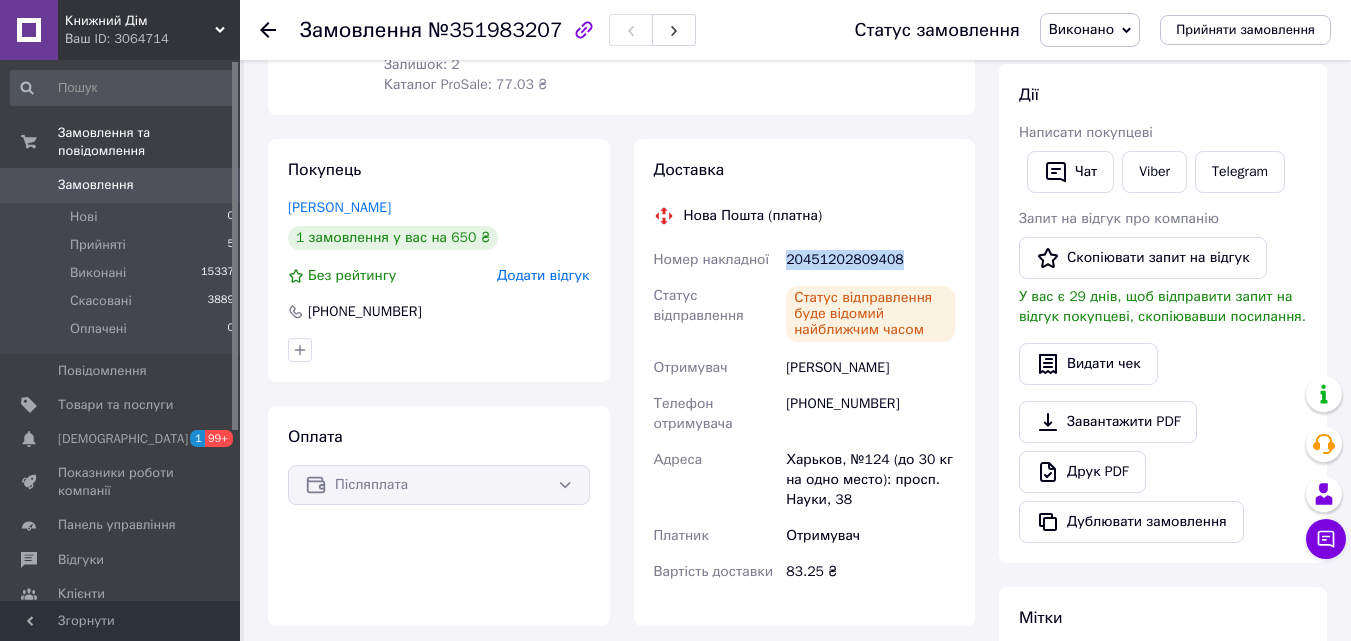 drag, startPoint x: 929, startPoint y: 261, endPoint x: 781, endPoint y: 253, distance: 148.21606 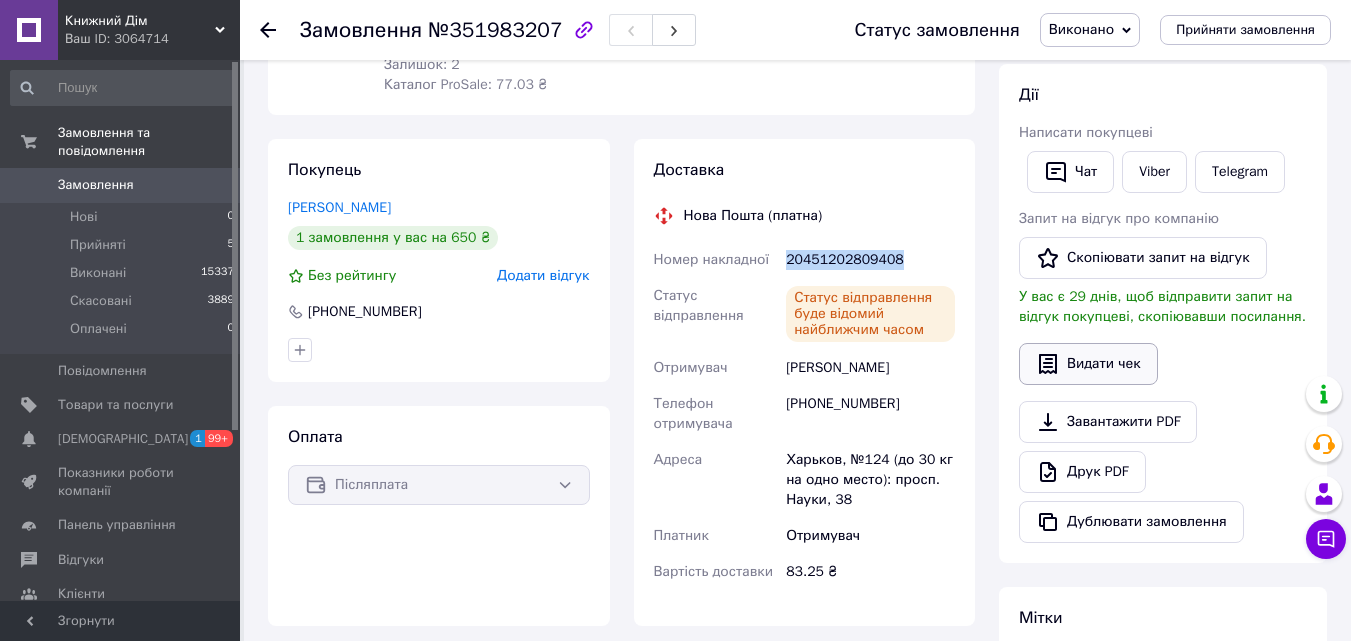 drag, startPoint x: 1193, startPoint y: 351, endPoint x: 1076, endPoint y: 351, distance: 117 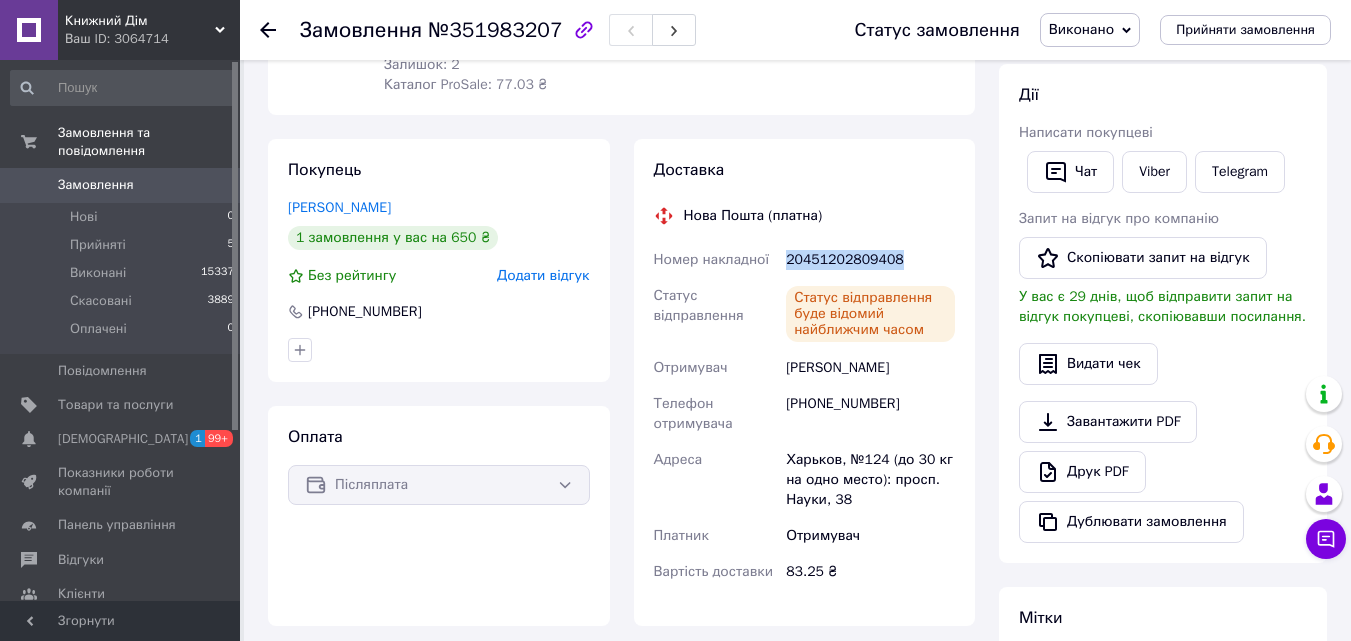 drag, startPoint x: 913, startPoint y: 261, endPoint x: 782, endPoint y: 262, distance: 131.00381 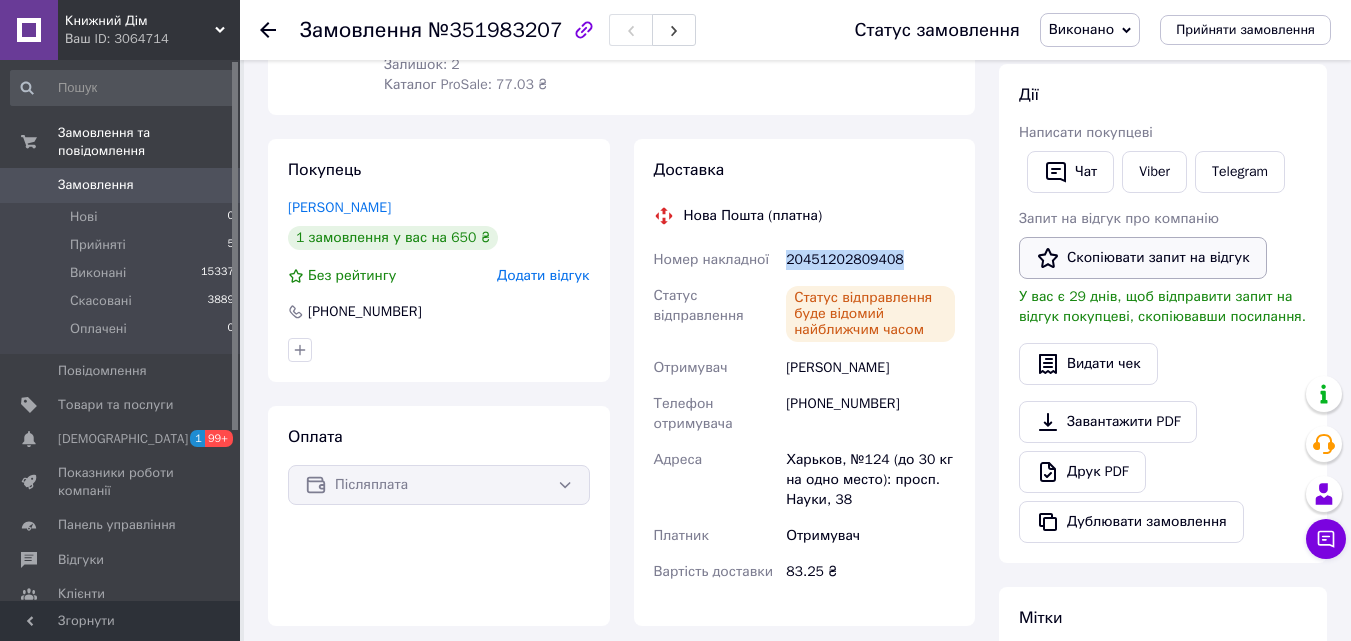 drag, startPoint x: 1258, startPoint y: 355, endPoint x: 1052, endPoint y: 260, distance: 226.85017 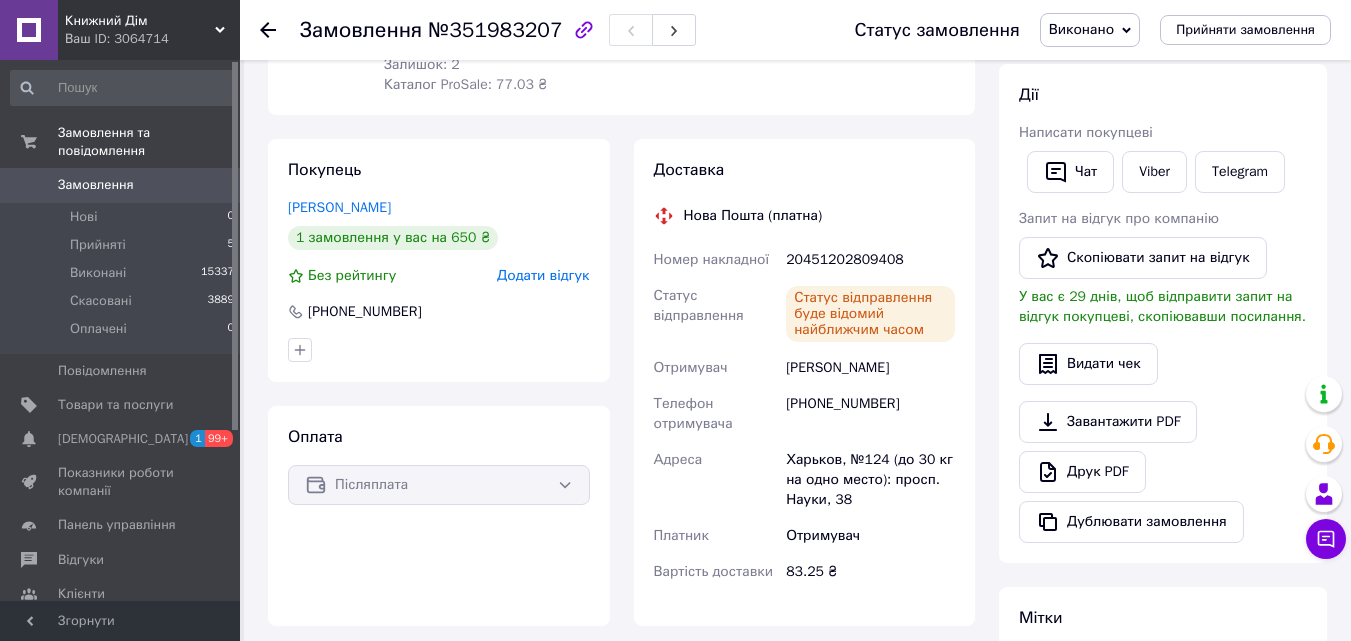click 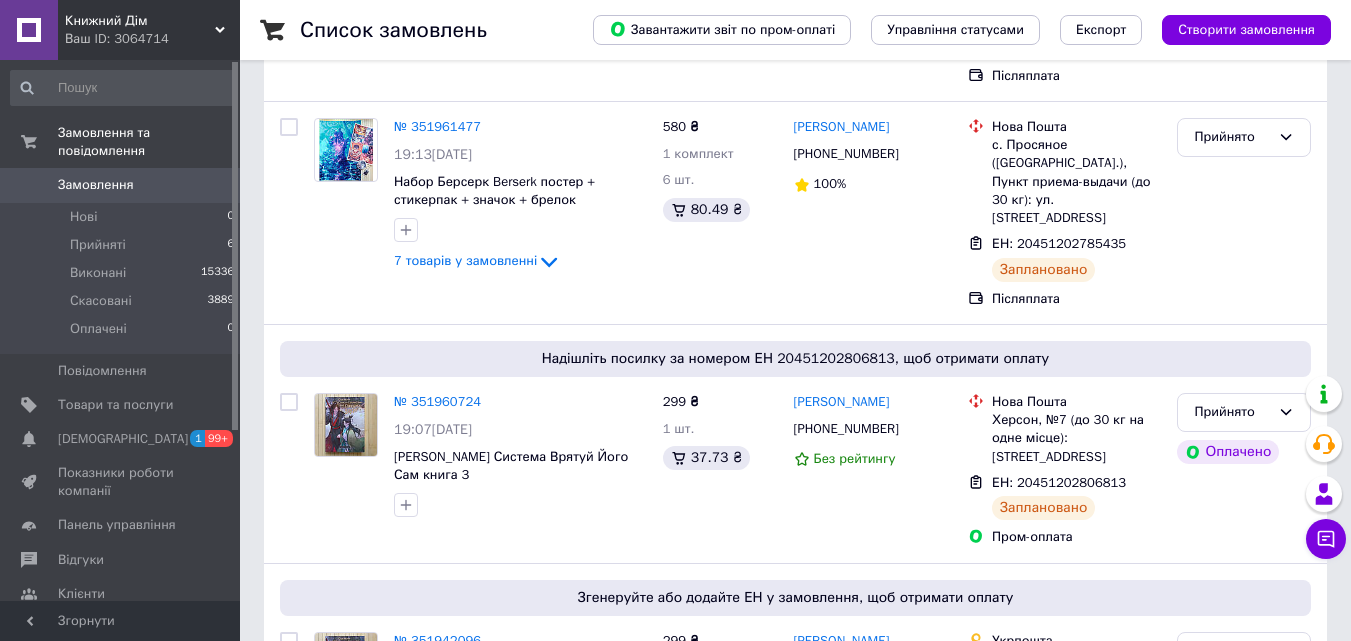 scroll, scrollTop: 0, scrollLeft: 0, axis: both 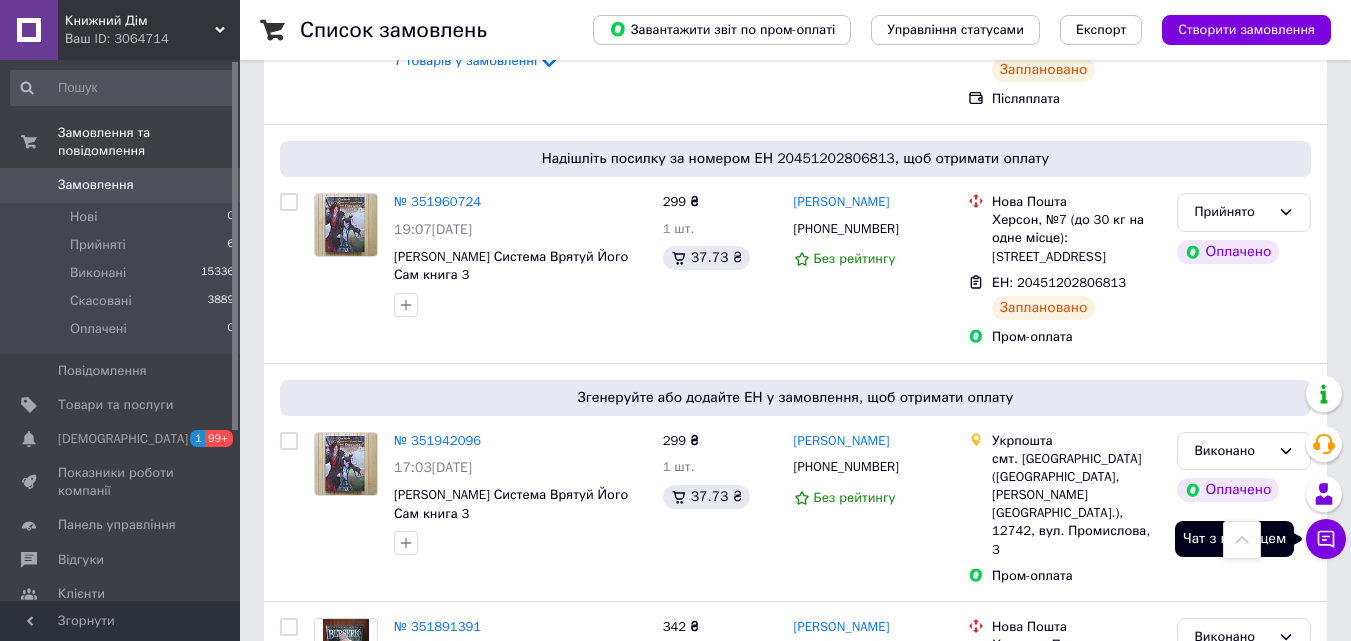 click 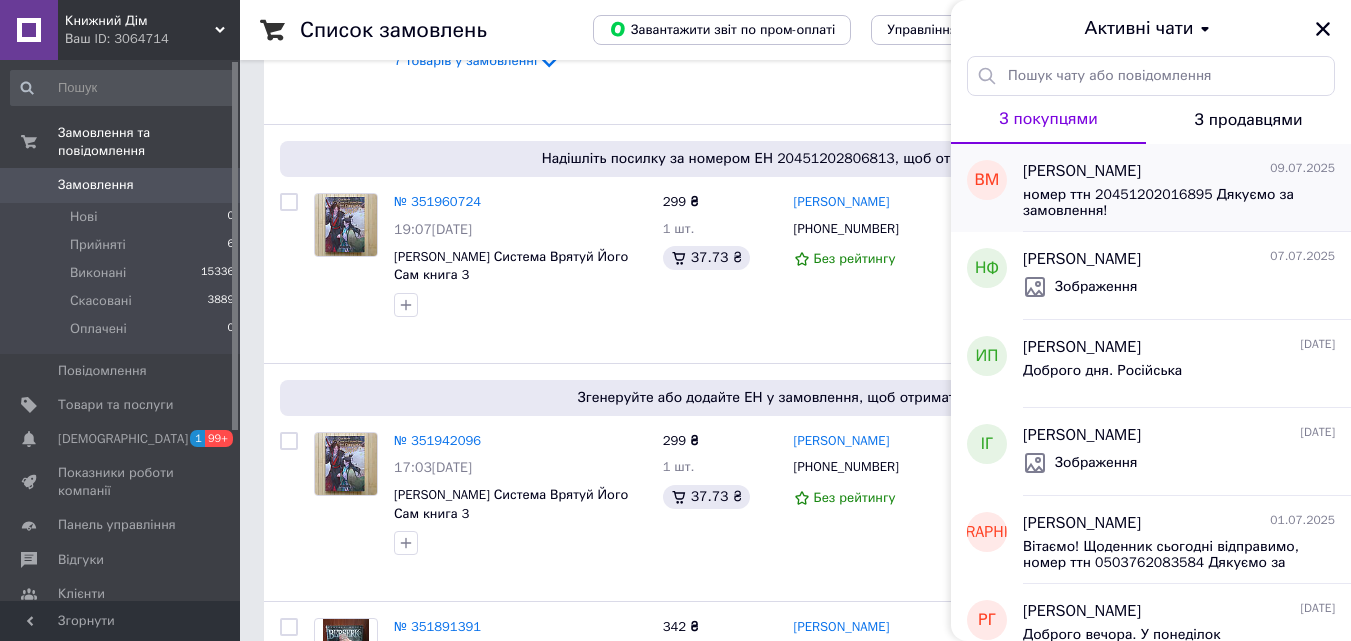 click on "номер ттн 20451202016895 Дякуємо за замовлення!" at bounding box center (1165, 203) 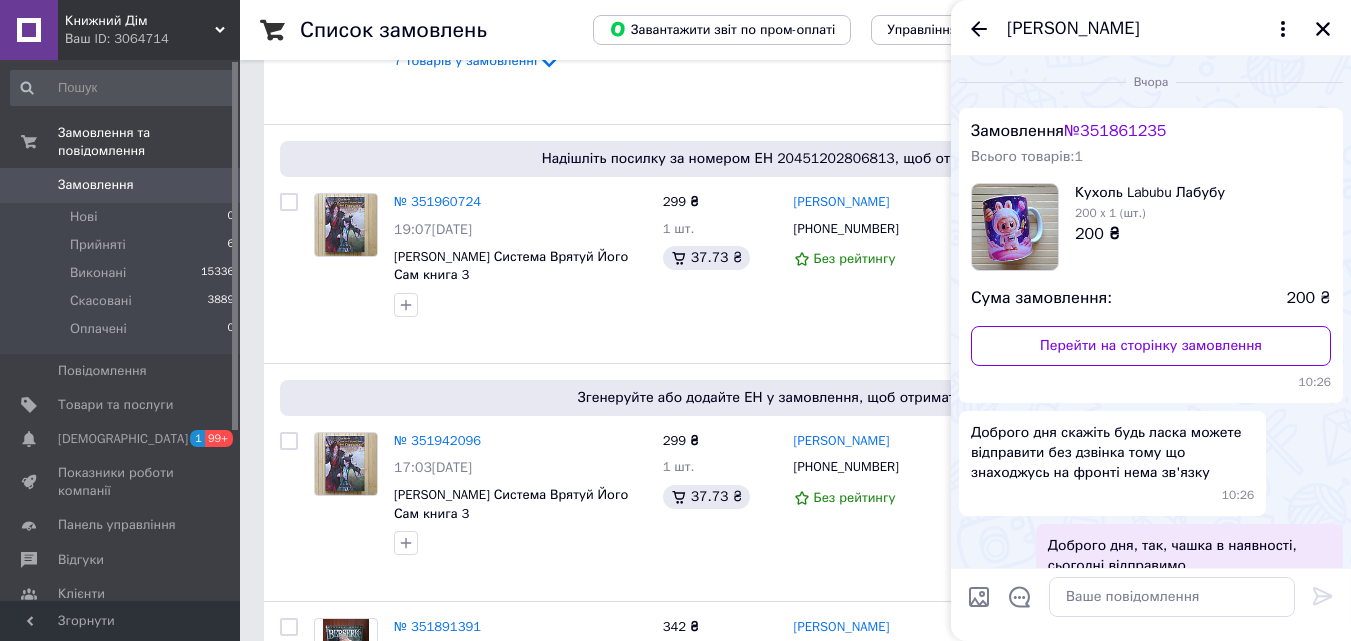 scroll, scrollTop: 142, scrollLeft: 0, axis: vertical 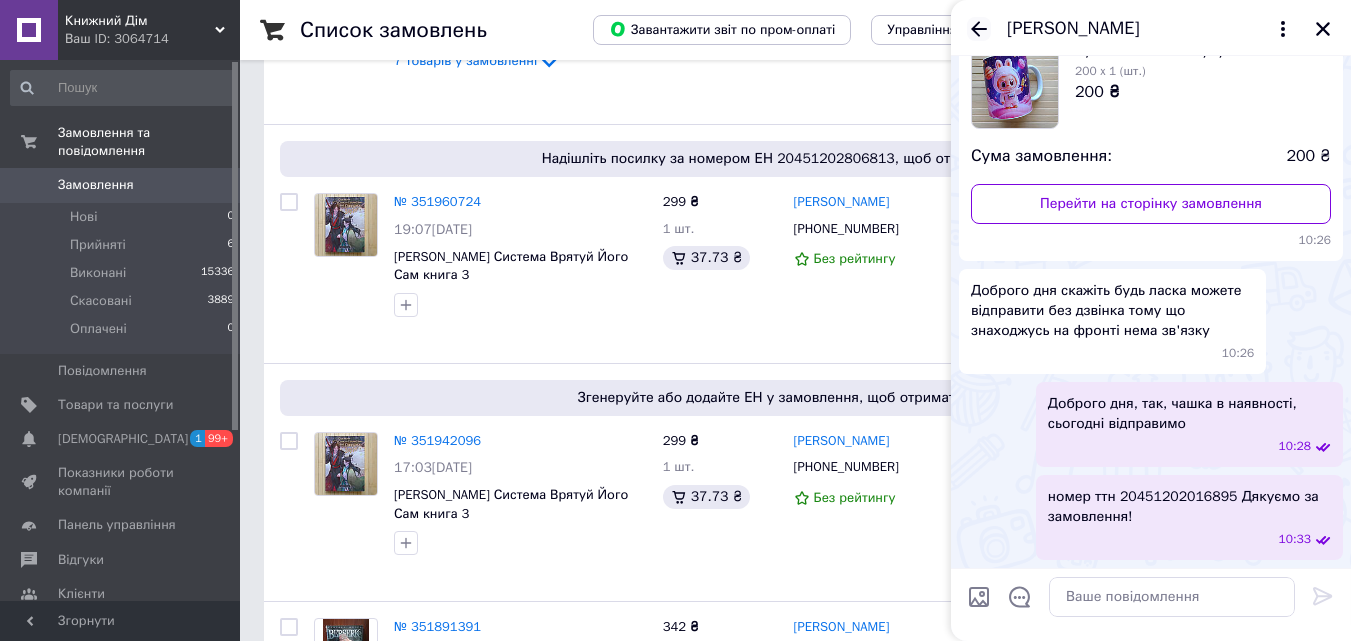 click 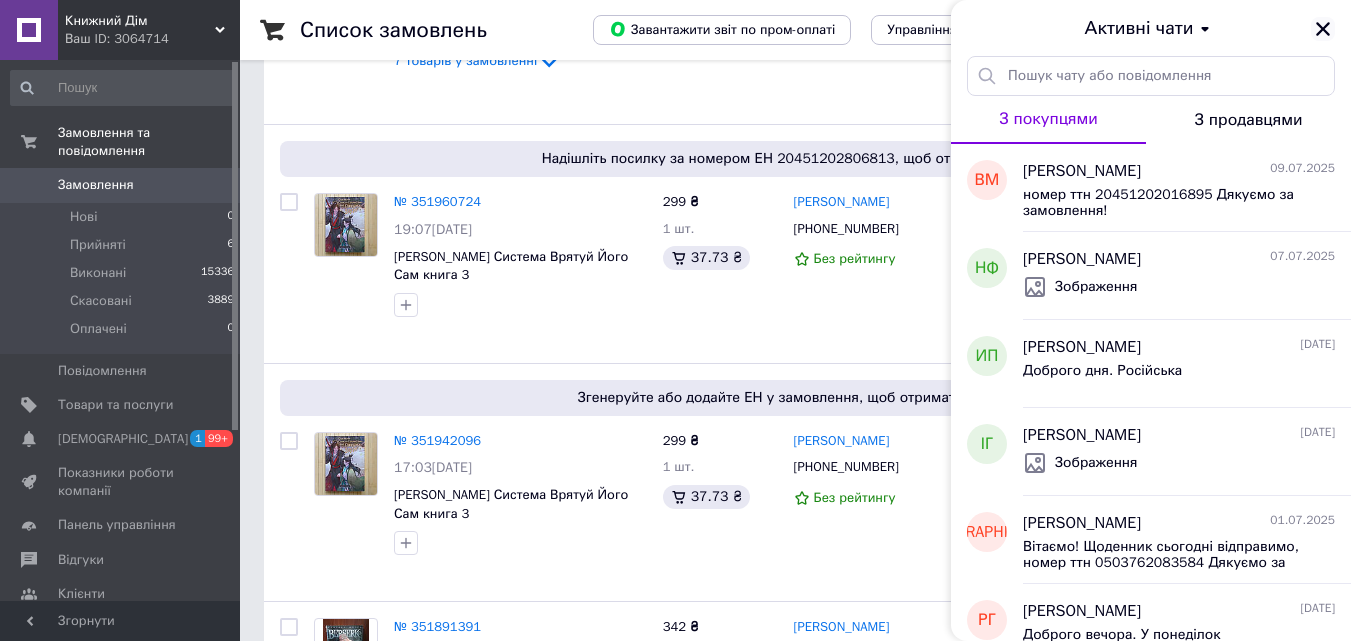 click 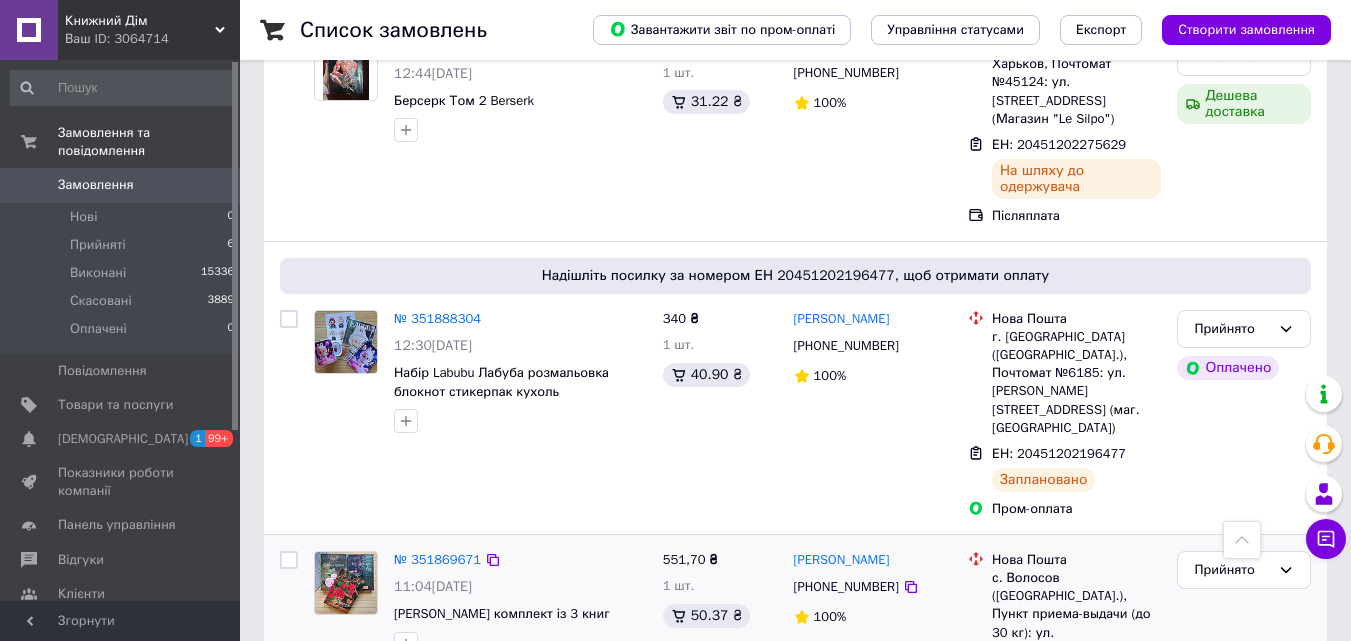scroll, scrollTop: 1200, scrollLeft: 0, axis: vertical 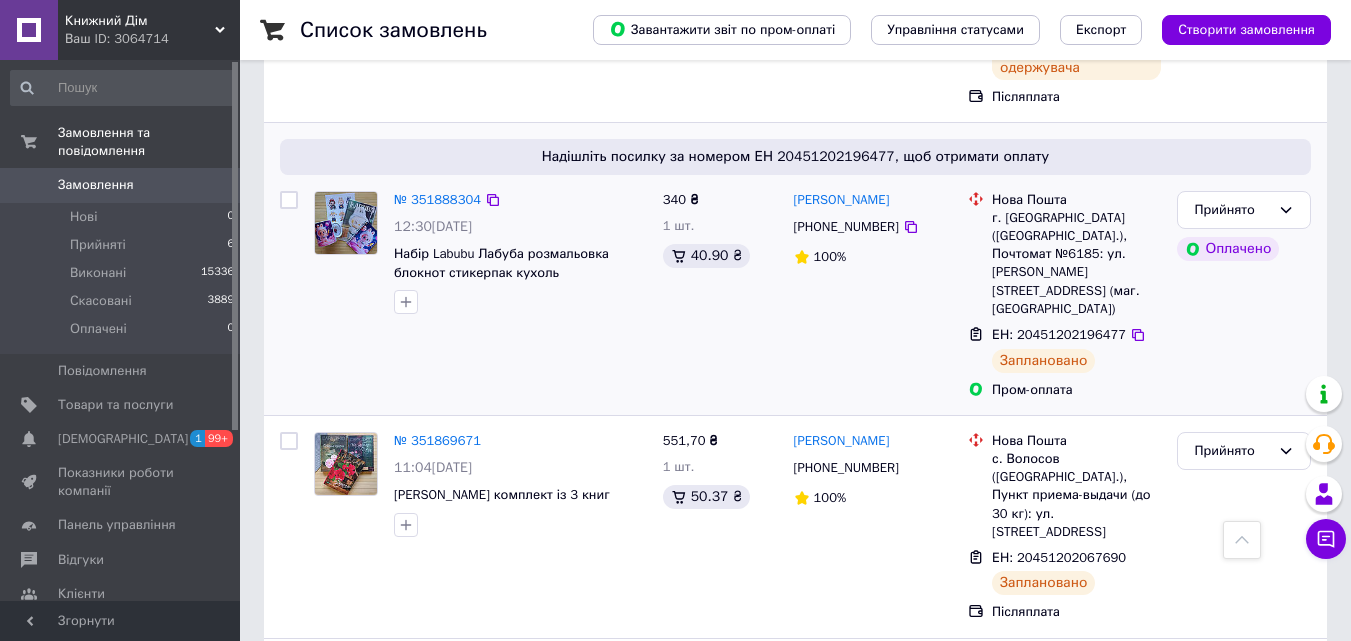 click on "Прийнято Оплачено" at bounding box center [1244, 295] 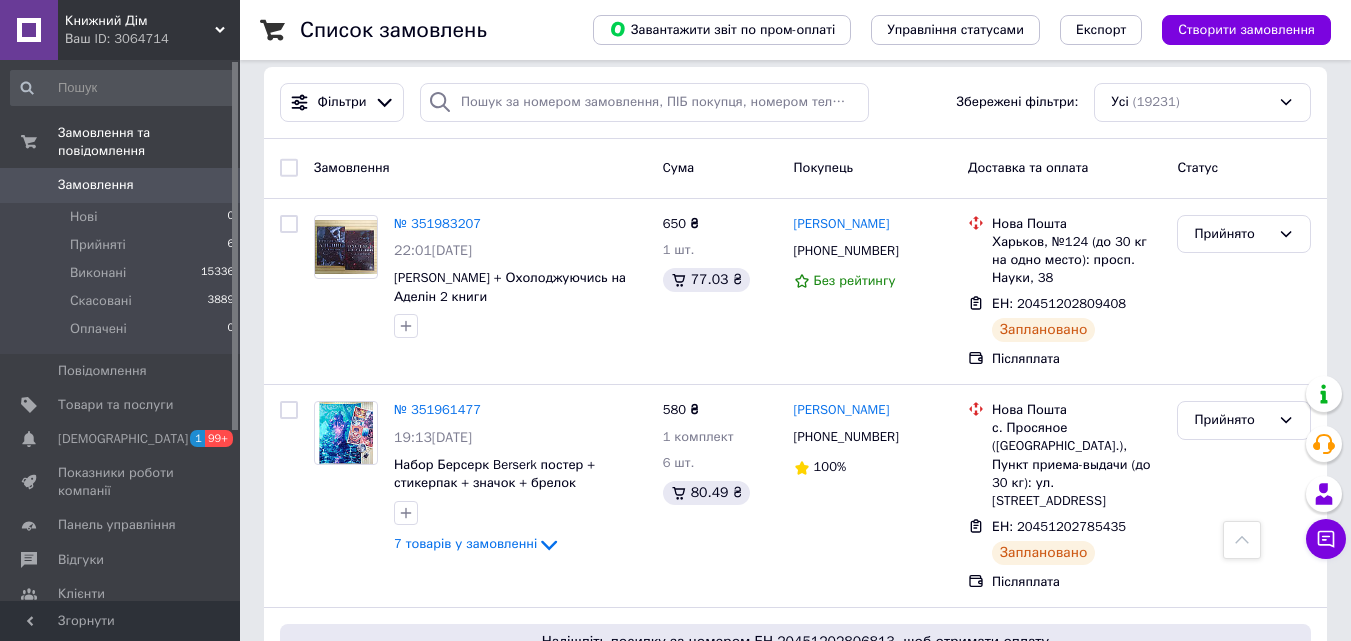 scroll, scrollTop: 0, scrollLeft: 0, axis: both 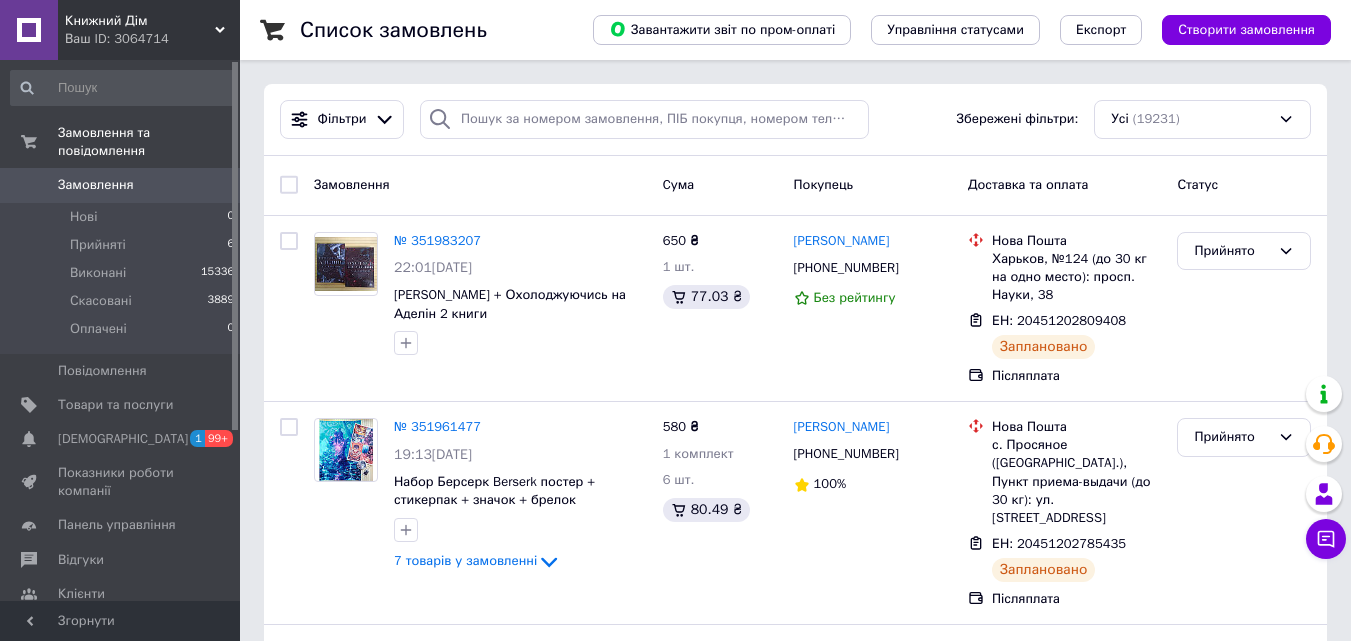 click on "Список замовлень   Завантажити звіт по пром-оплаті Управління статусами Експорт Створити замовлення Фільтри Збережені фільтри: Усі (19231) Замовлення Cума Покупець Доставка та оплата Статус № 351983207 22:01[DATE] [PERSON_NAME] Аделін + Охолоджуючись на Аделін 2 книги 650 ₴ 1 шт. 77.03 ₴ [PERSON_NAME] [PHONE_NUMBER] Без рейтингу Нова Пошта Харьков, №124 (до 30 кг на одно место): просп. Науки, 38 ЕН: 20451202809408 Заплановано Післяплата Прийнято № 351961477 19:13[DATE] Набор Берсерк Berserk постер + стикерпак + значок + брелок 7 товарів у замовленні 580 ₴ 1 комплект 6 шт. 80.49 ₴ [PERSON_NAME] 100% 98%" at bounding box center [795, 2265] 